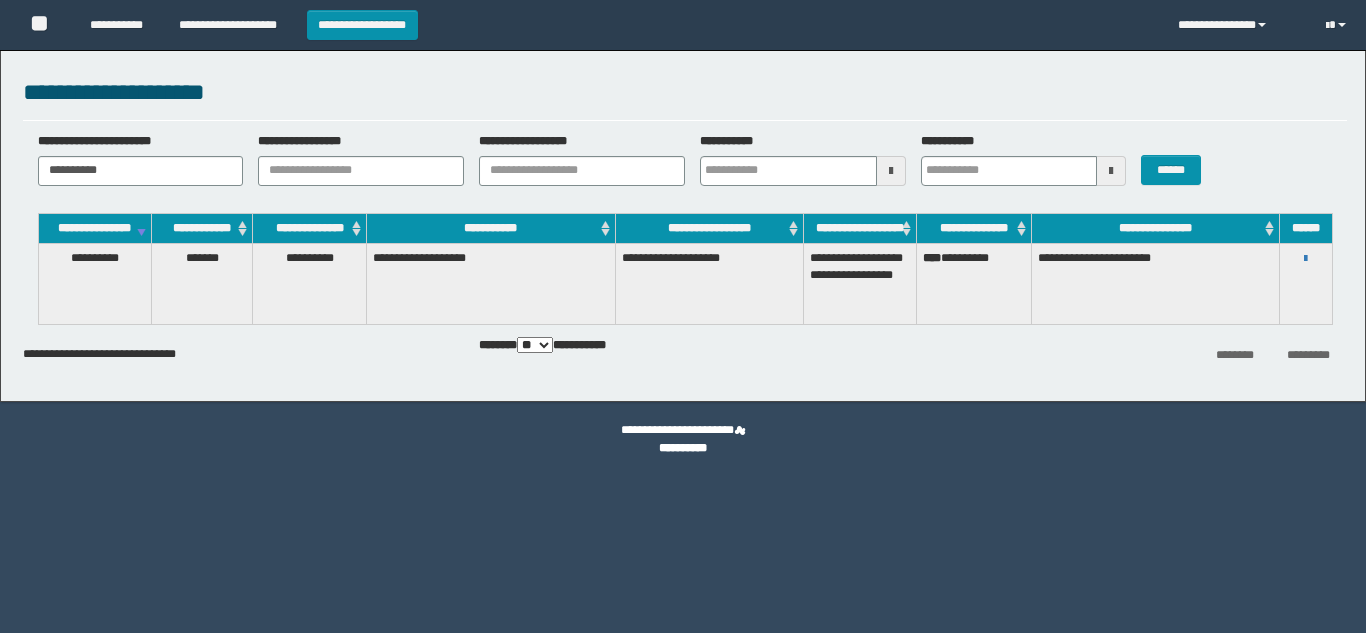 scroll, scrollTop: 0, scrollLeft: 0, axis: both 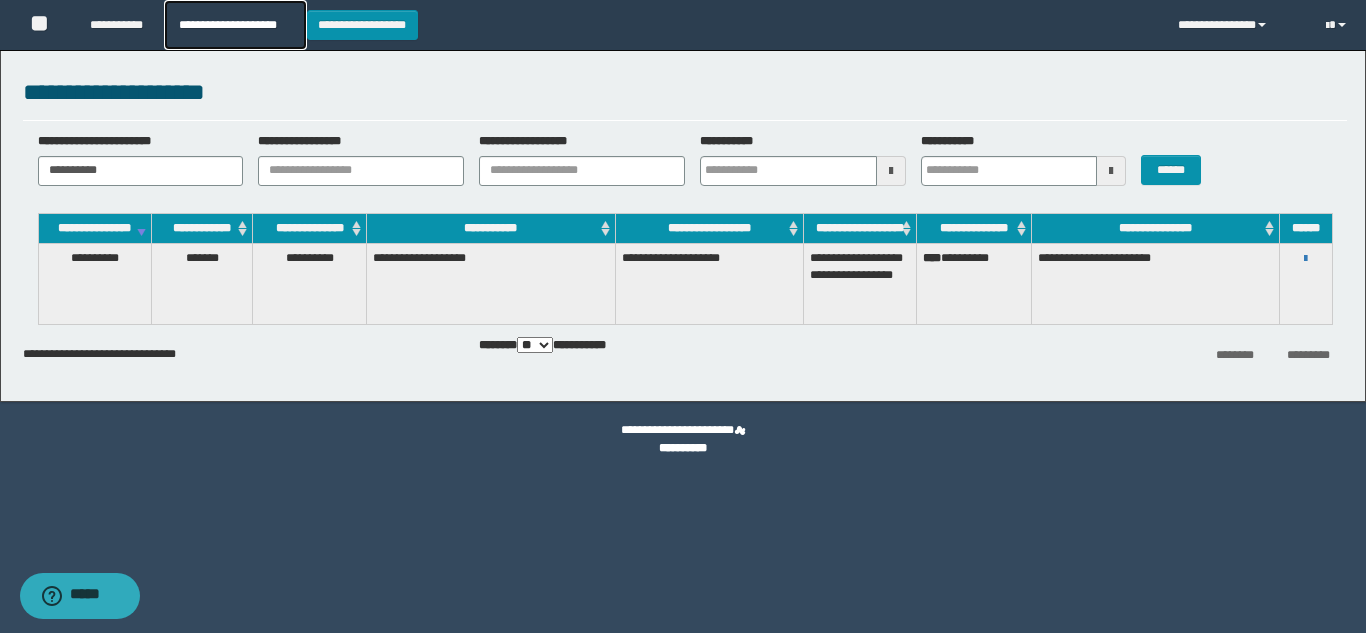 click on "**********" at bounding box center (235, 25) 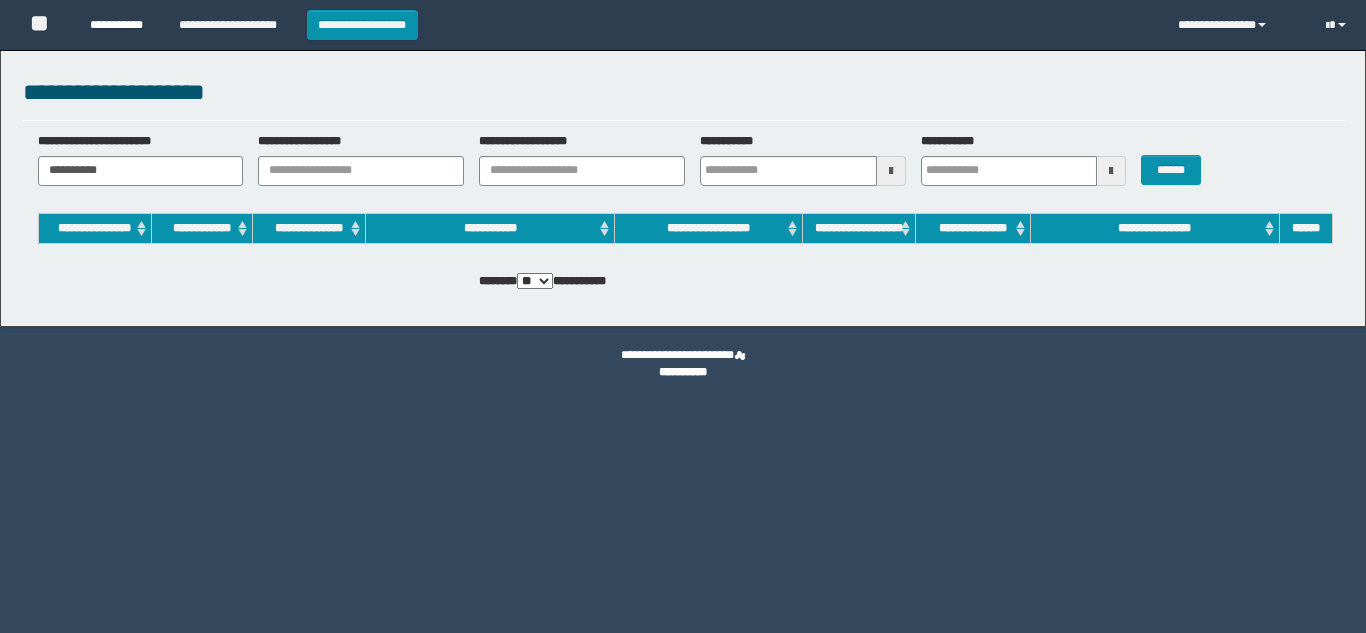 scroll, scrollTop: 0, scrollLeft: 0, axis: both 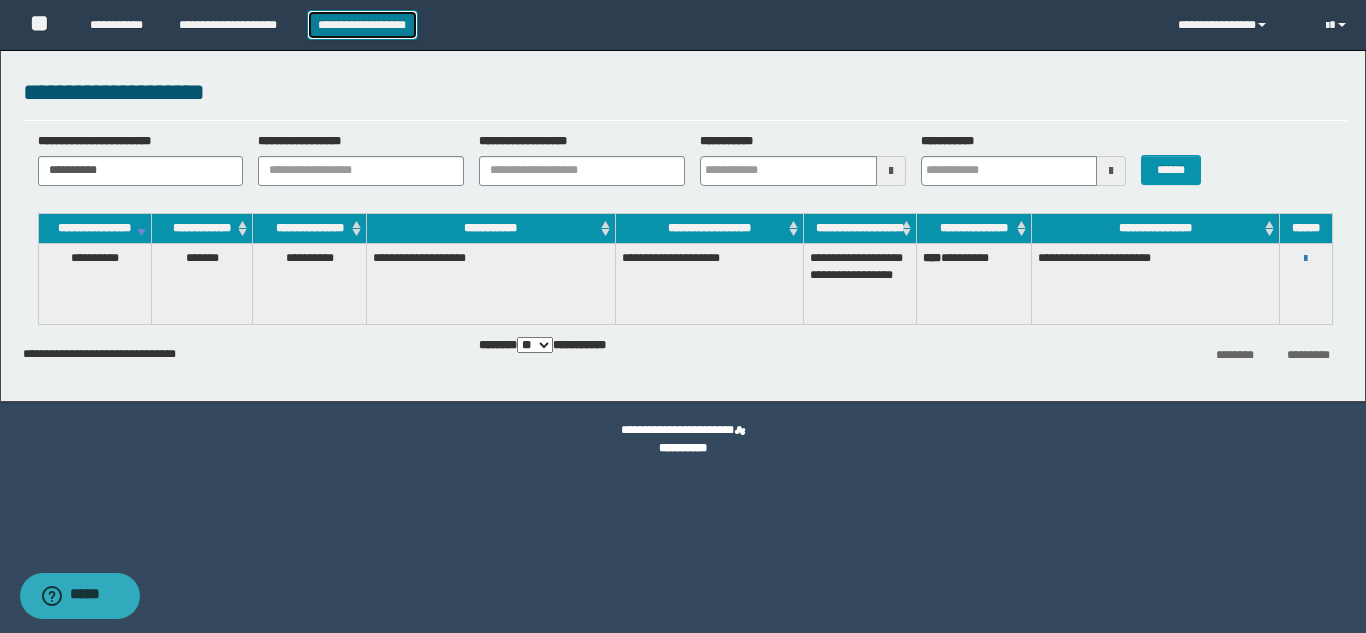 click on "**********" at bounding box center (362, 25) 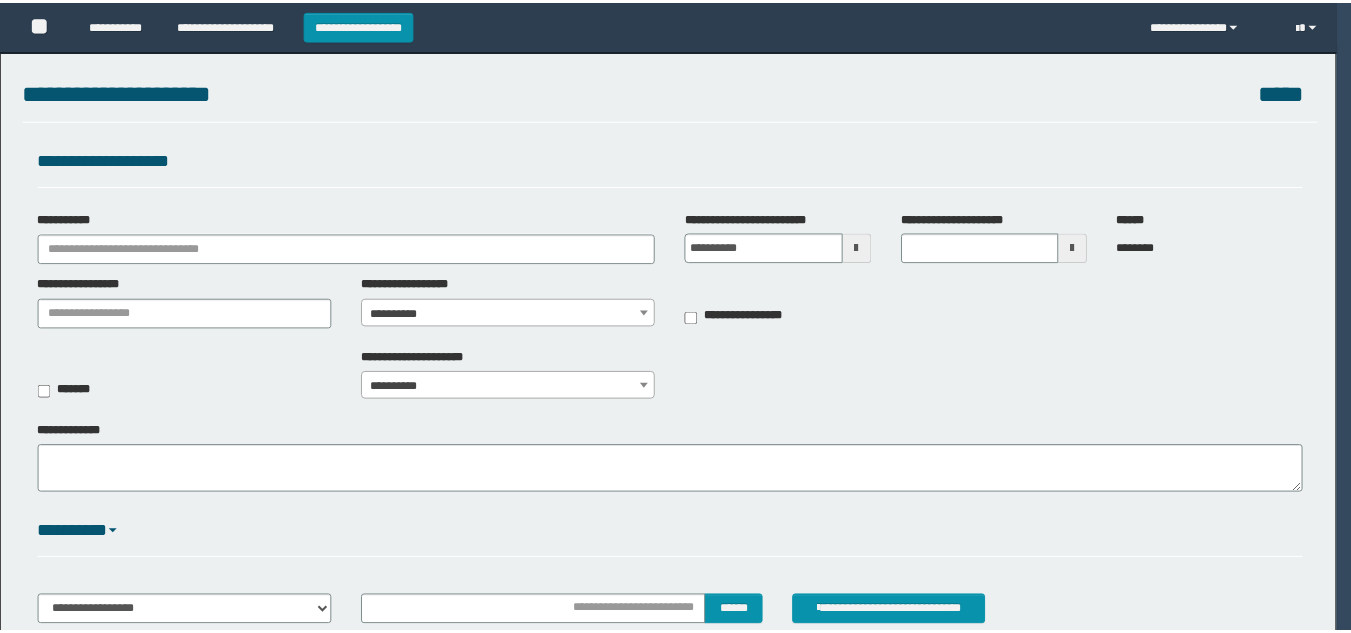 scroll, scrollTop: 0, scrollLeft: 0, axis: both 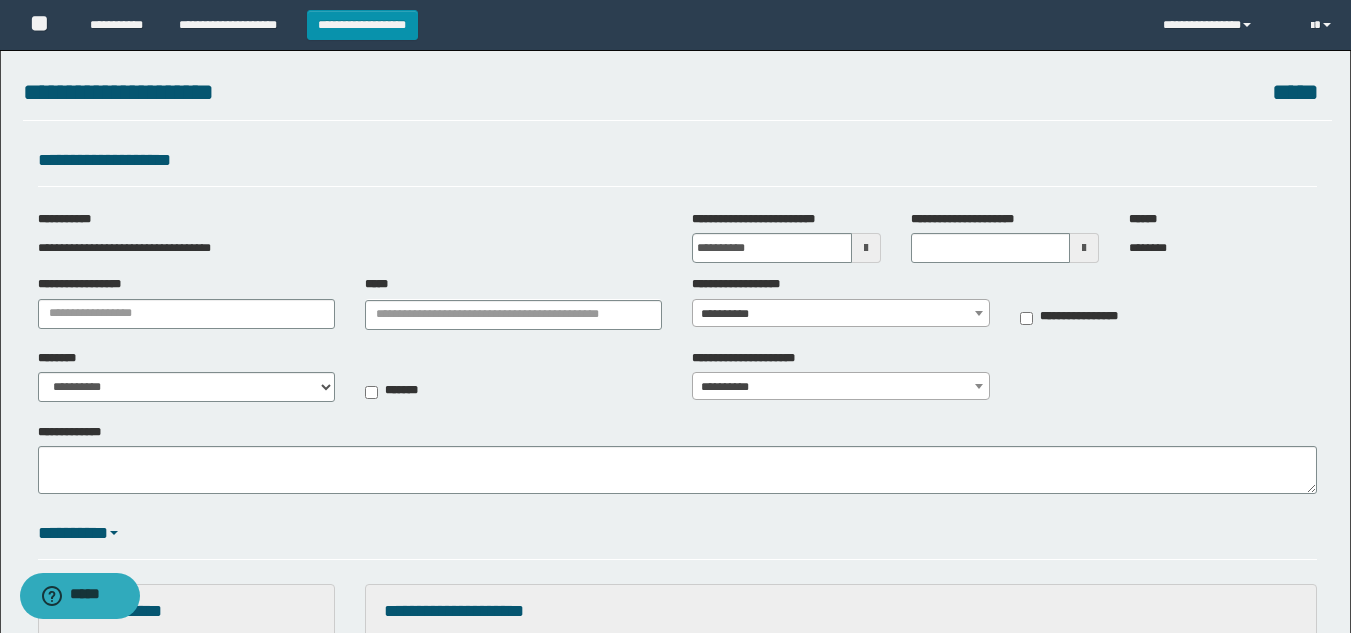 click at bounding box center [866, 248] 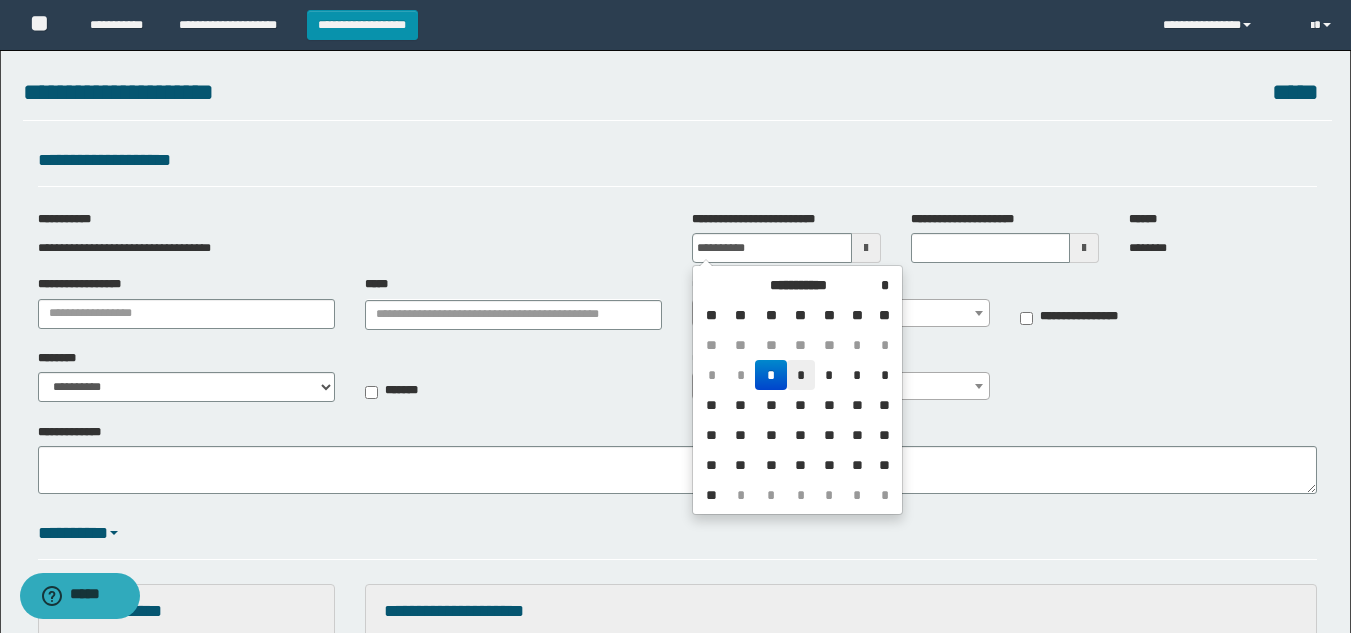 click on "*" at bounding box center [801, 375] 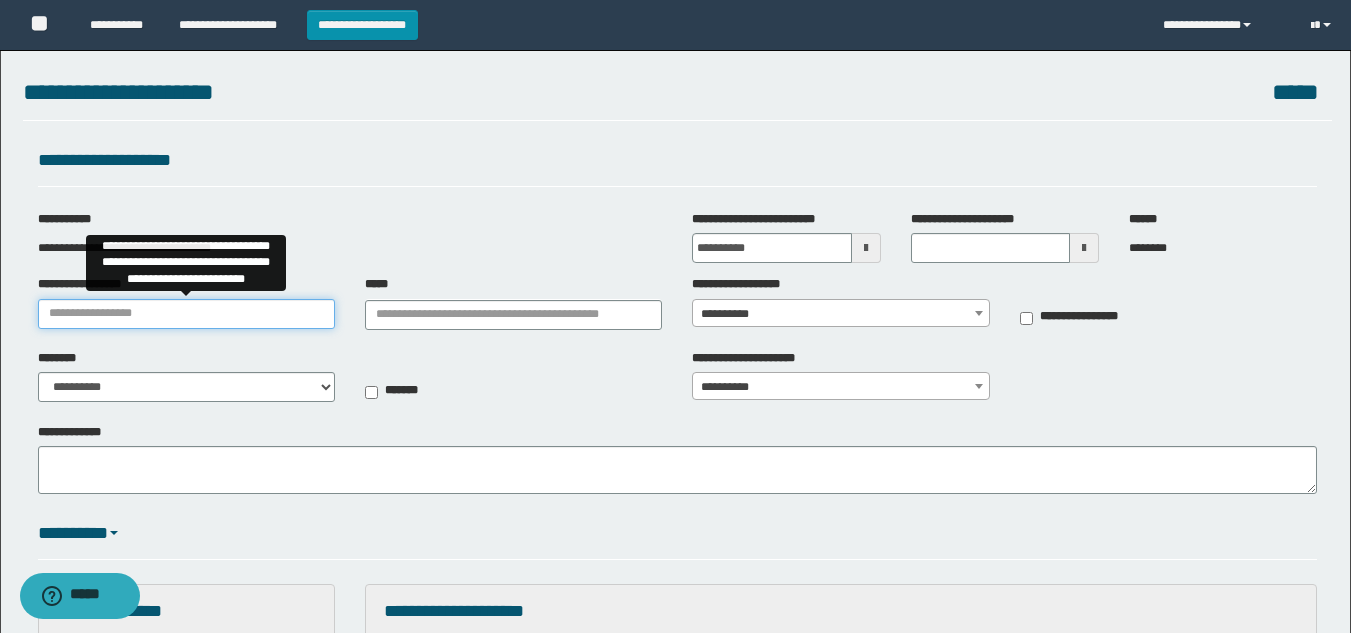 click on "**********" at bounding box center (186, 314) 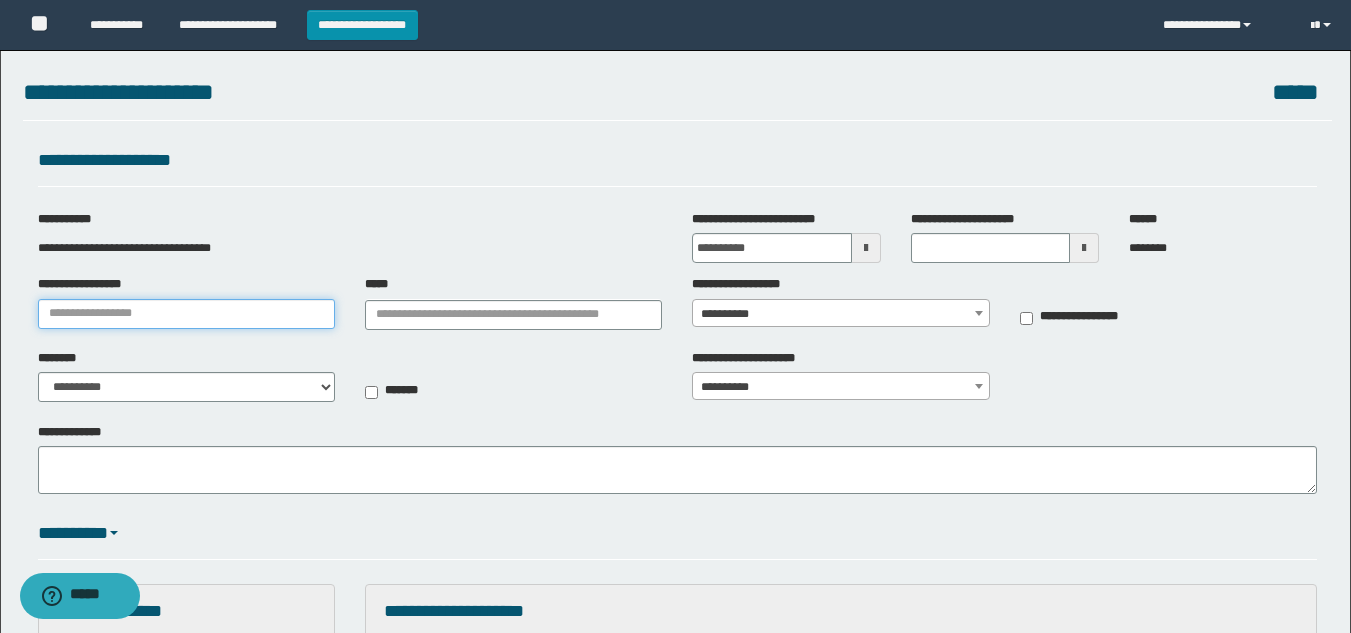 type on "**********" 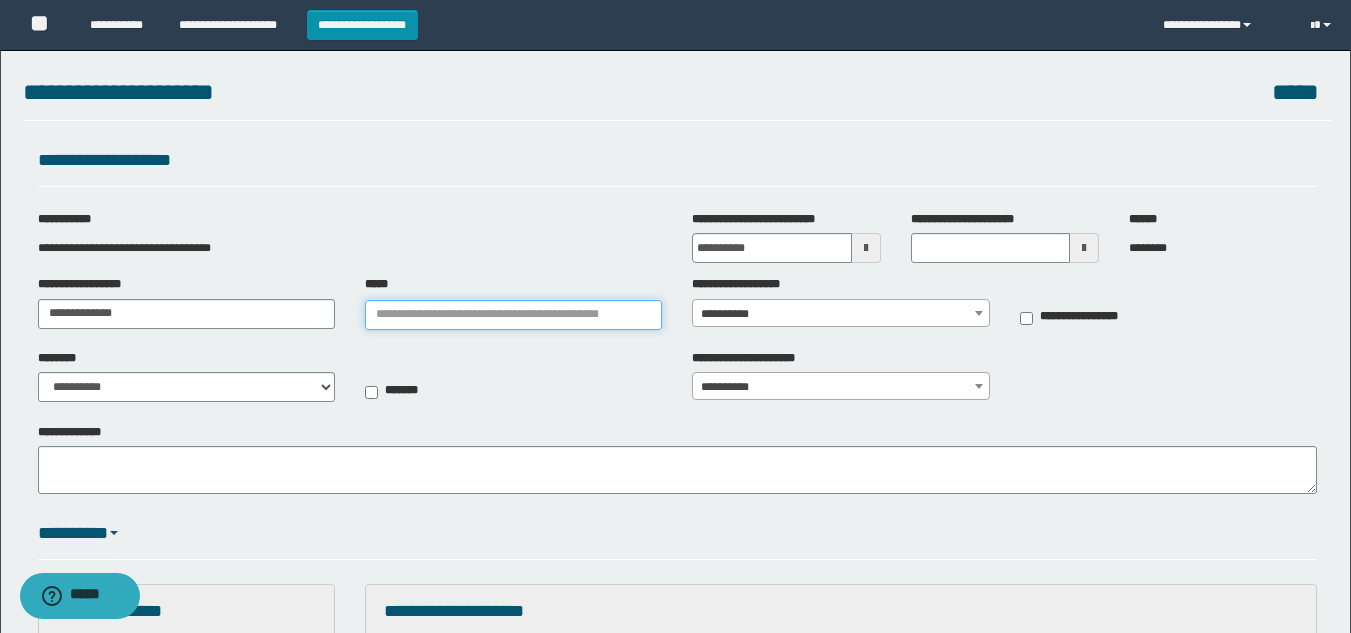 click on "*****" at bounding box center (513, 315) 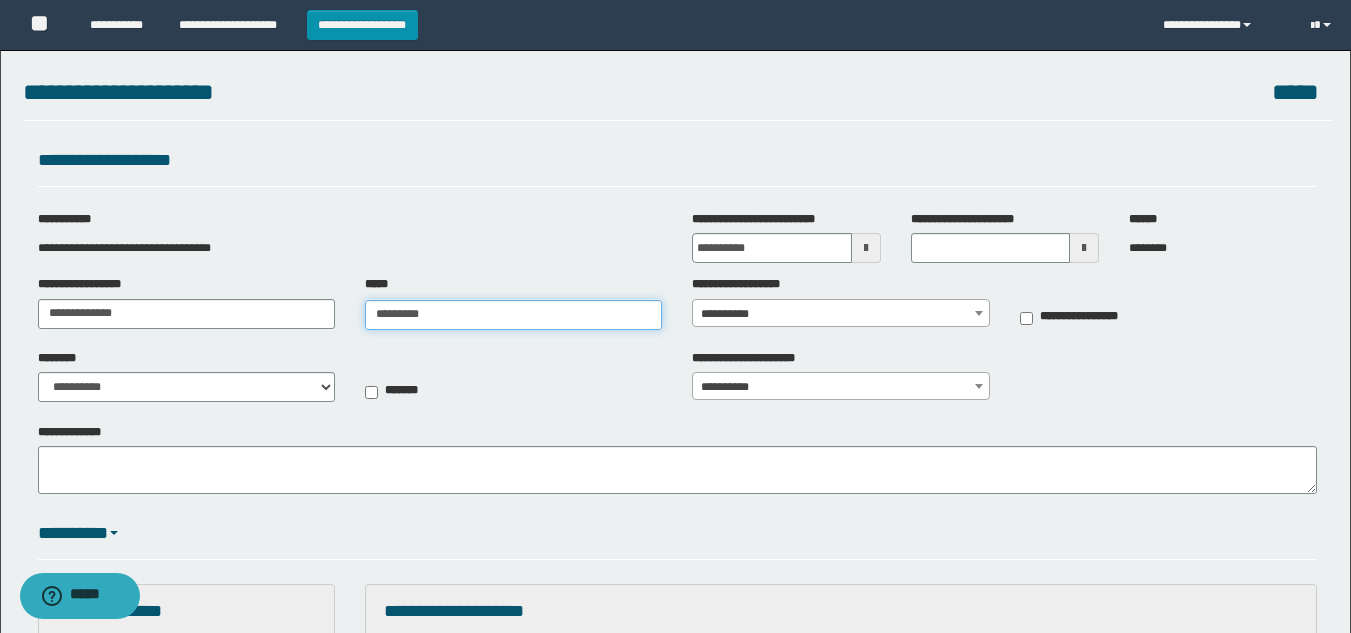 click on "*********" at bounding box center (513, 315) 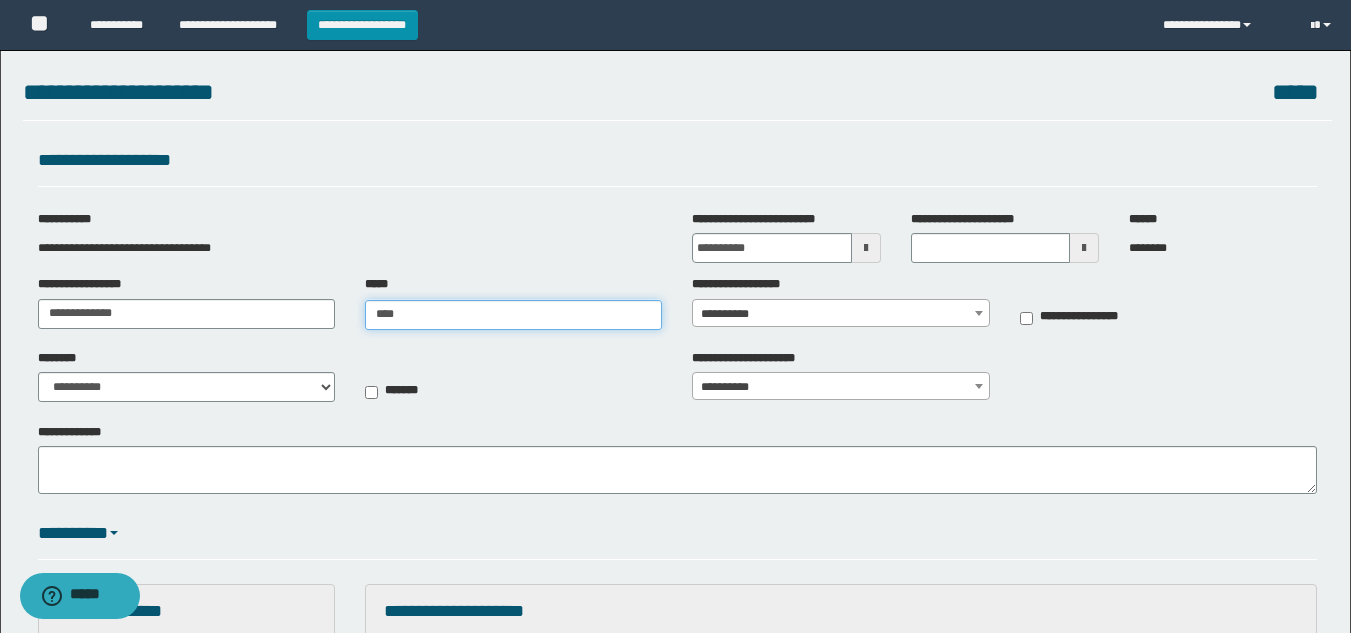 type on "***" 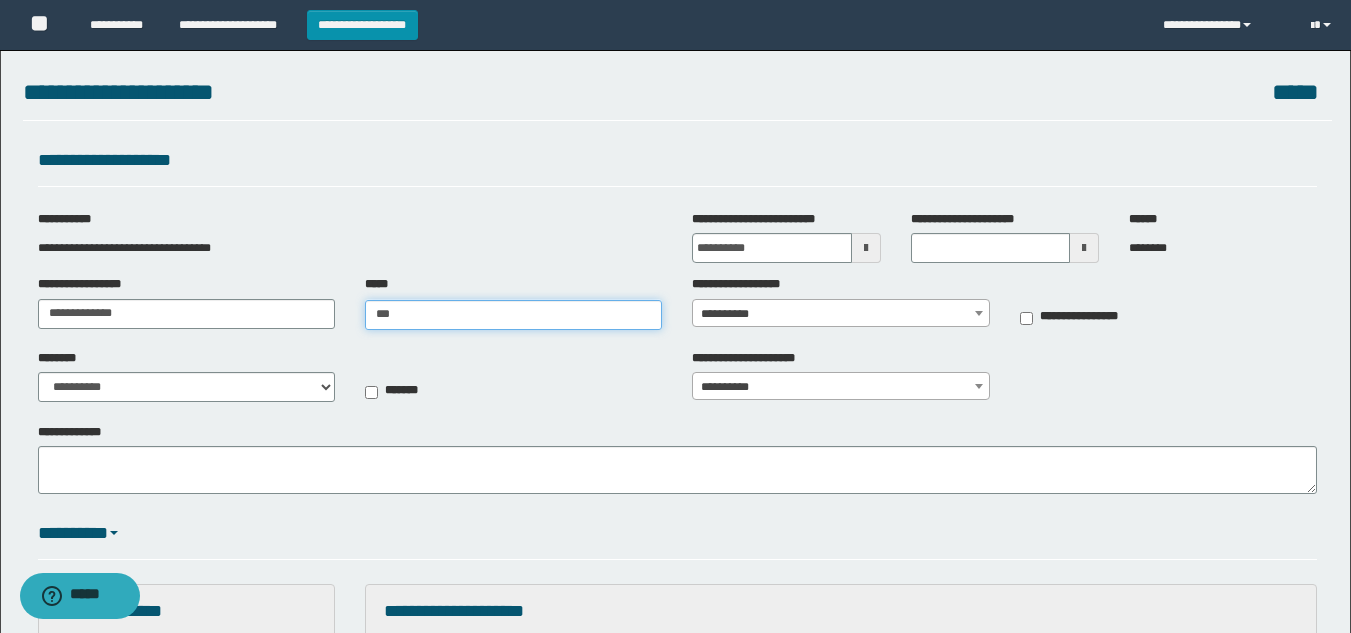 type on "***" 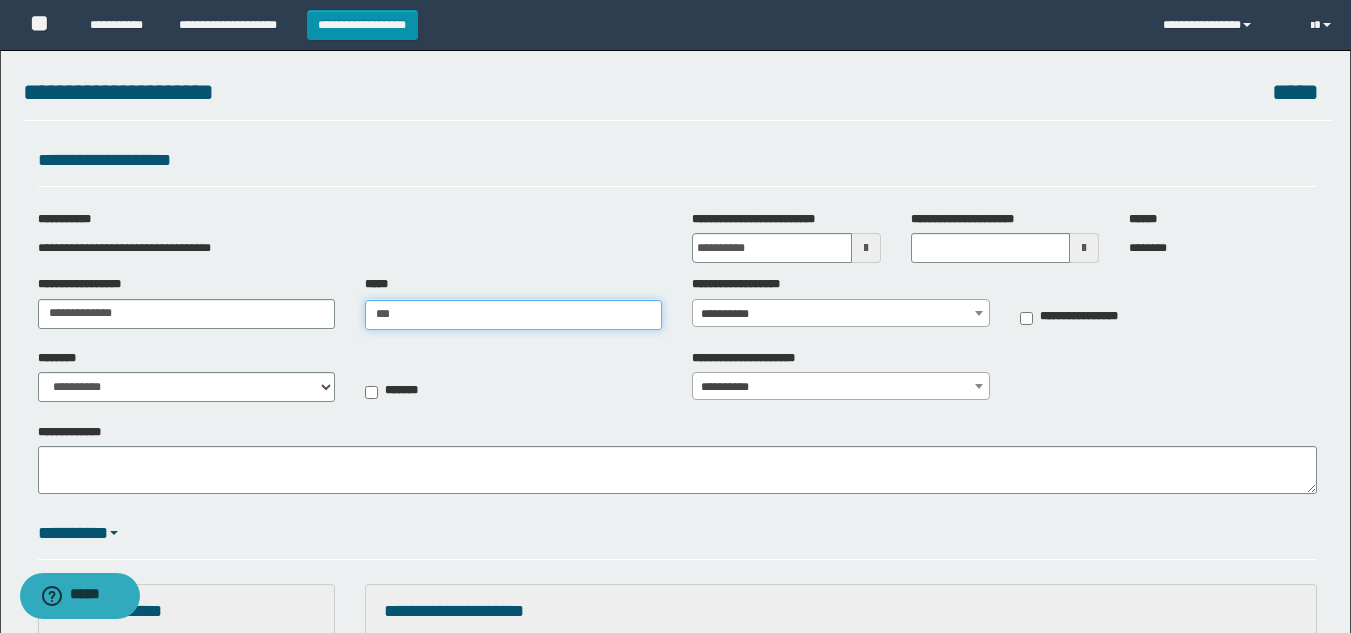type 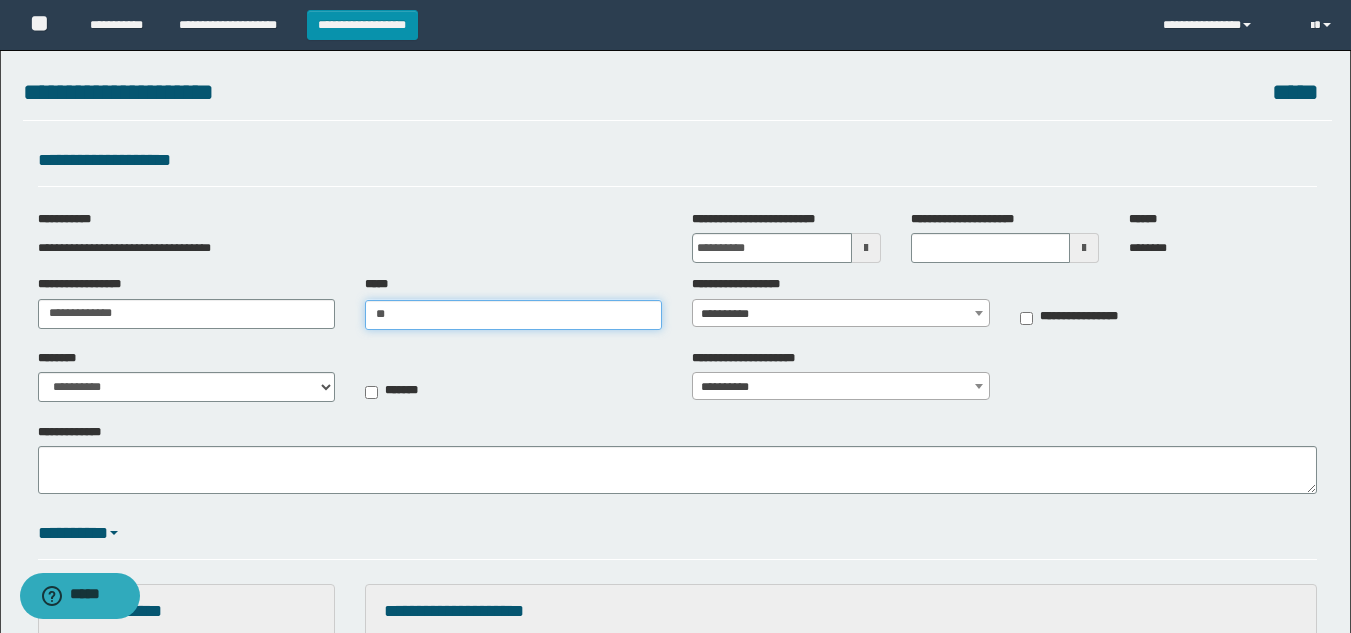 type on "*" 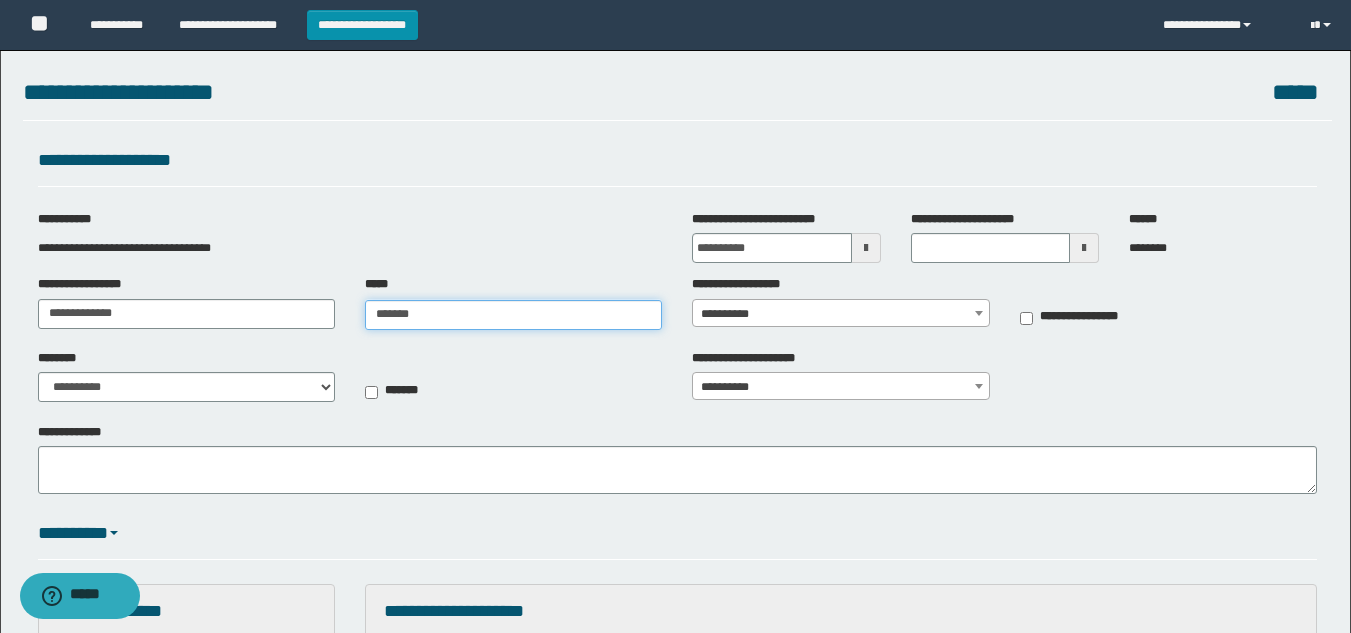 type on "********" 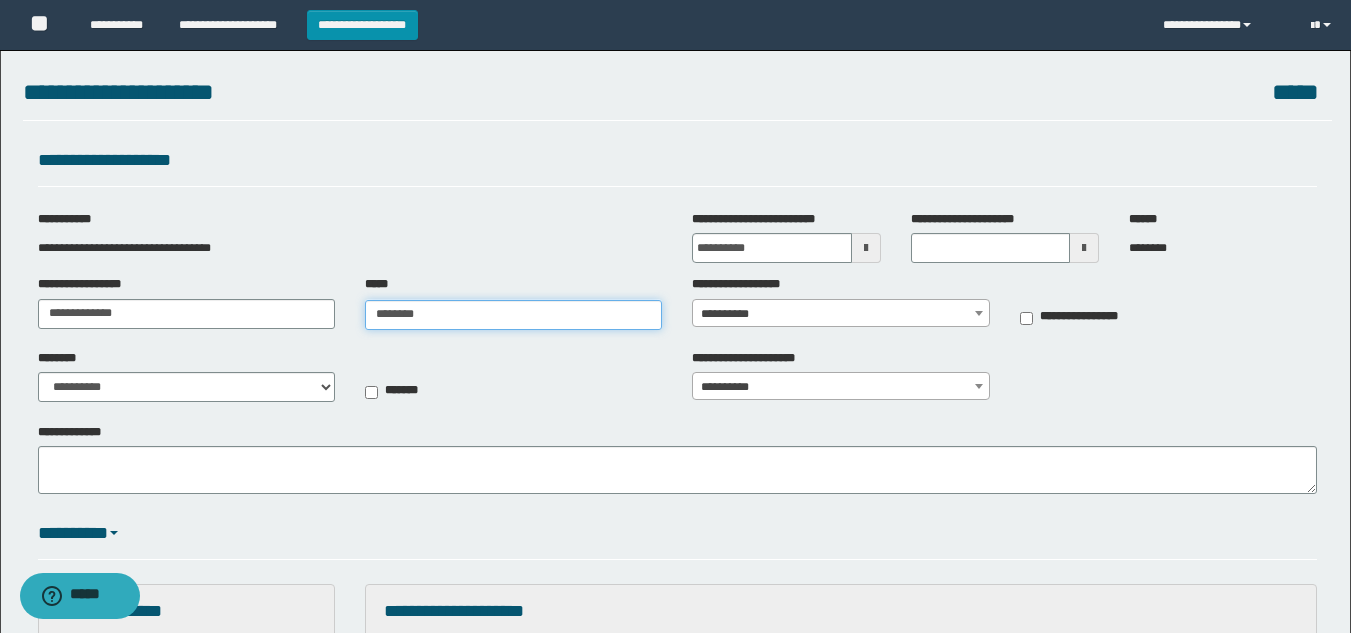 type on "**********" 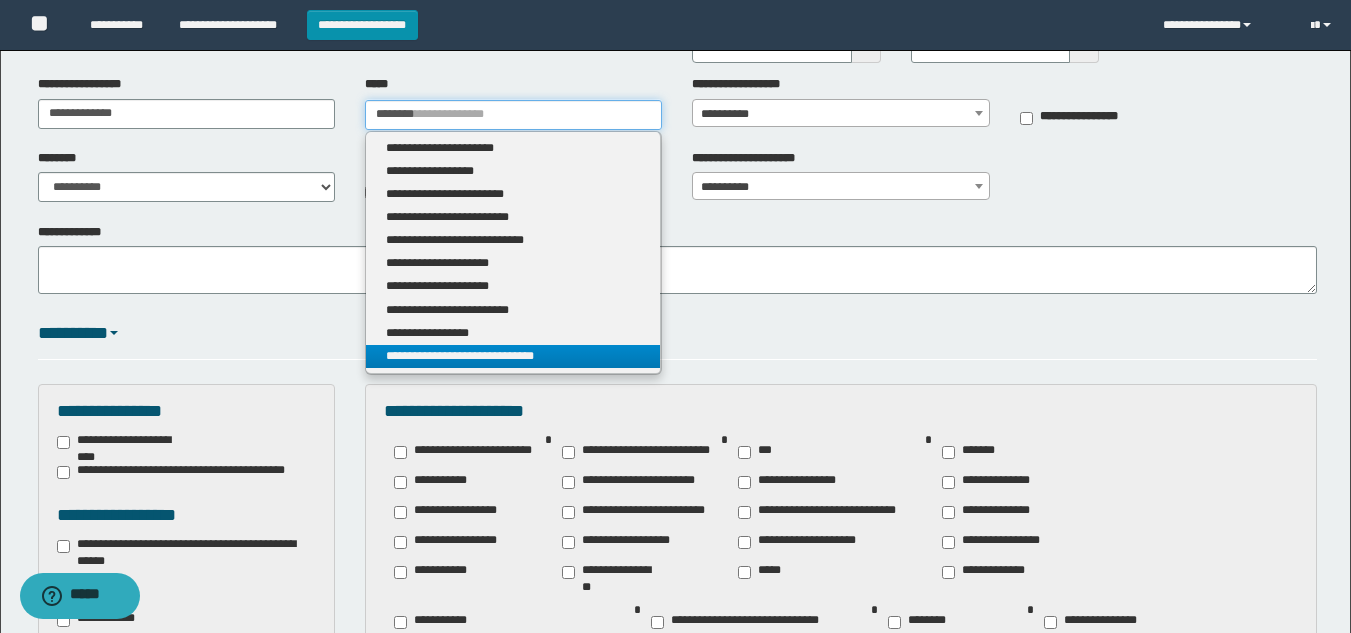 scroll, scrollTop: 100, scrollLeft: 0, axis: vertical 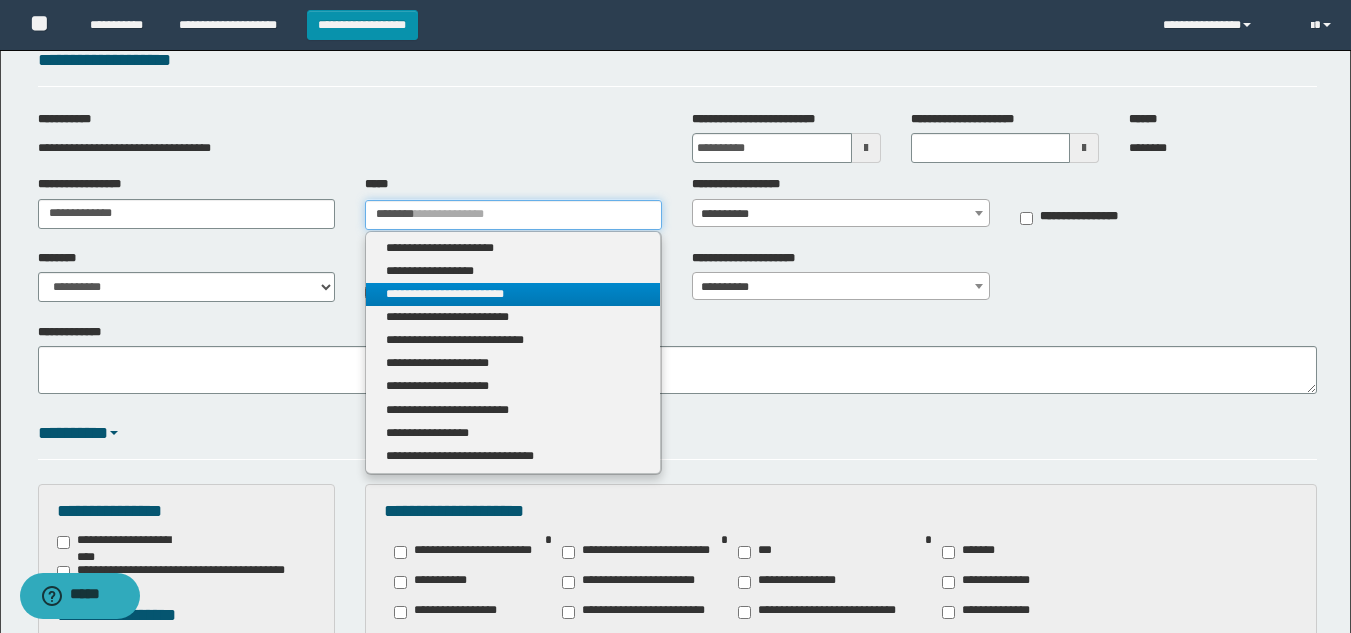 type 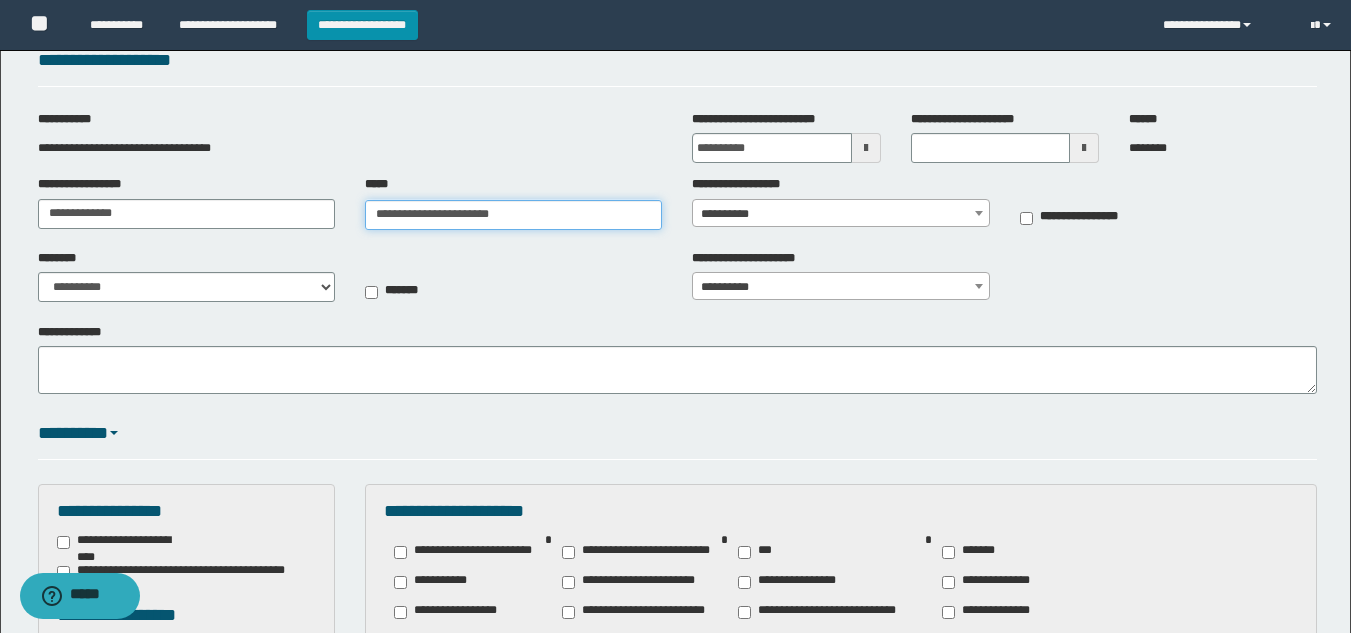 type on "**********" 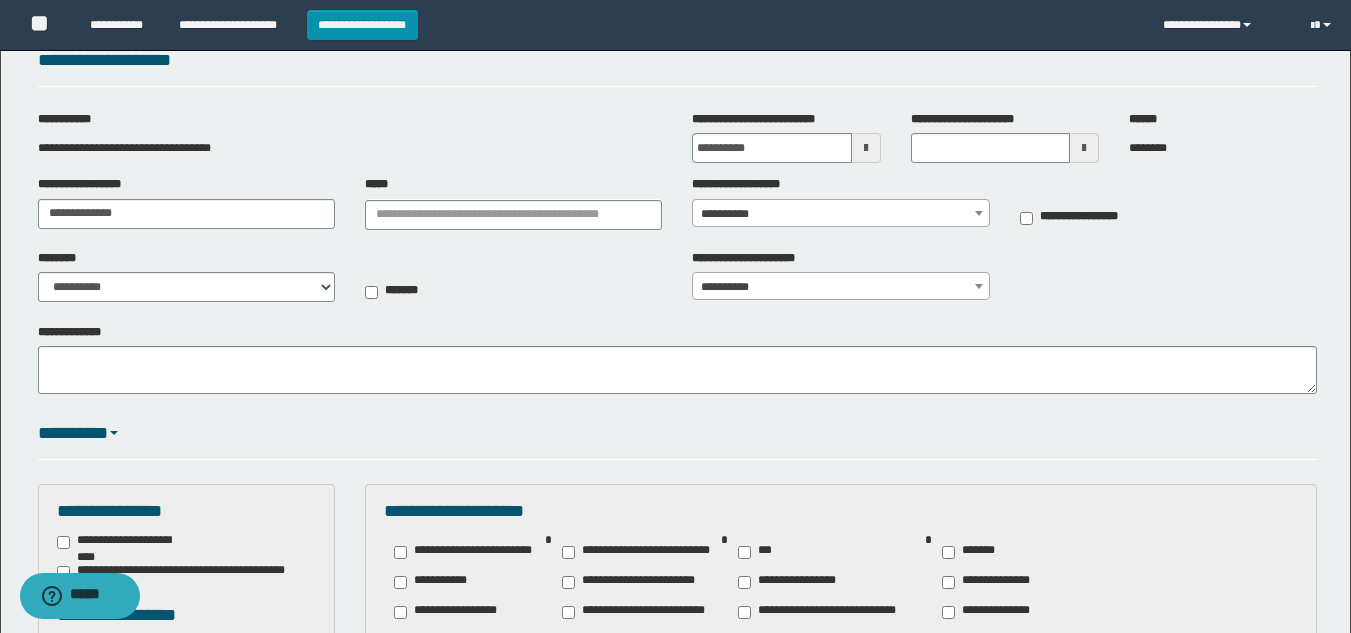 click on "**********" at bounding box center [840, 214] 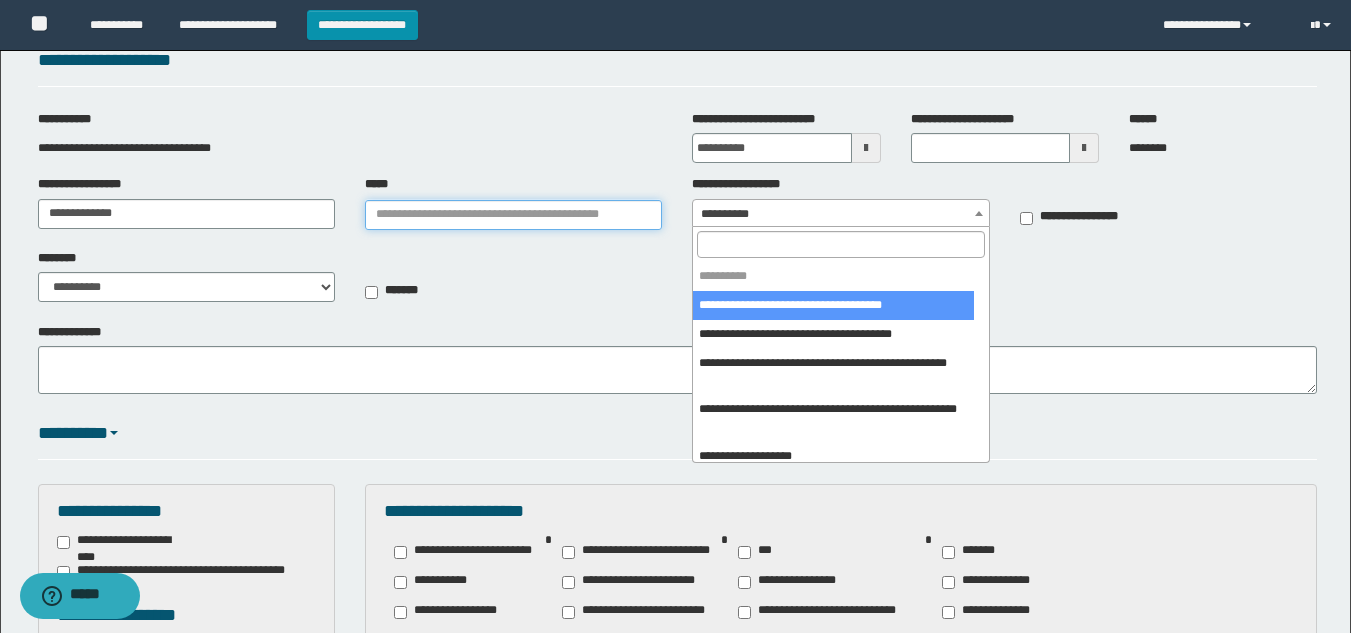 click on "*****" at bounding box center (513, 215) 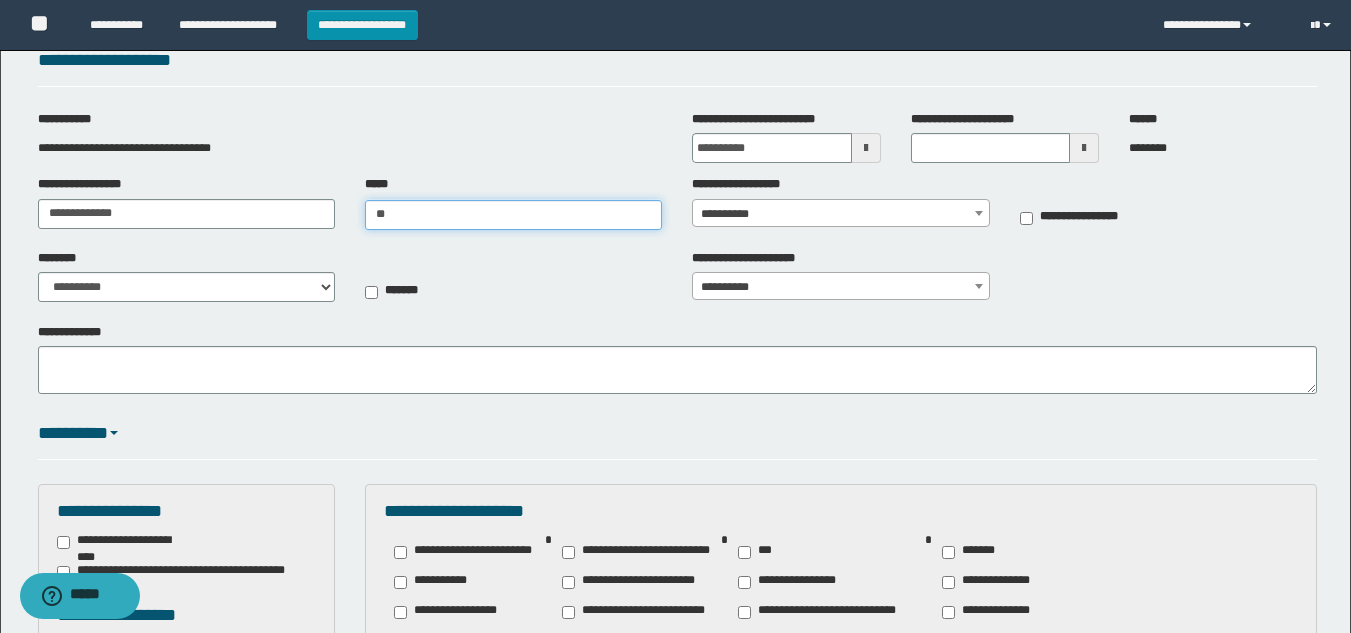 type on "*" 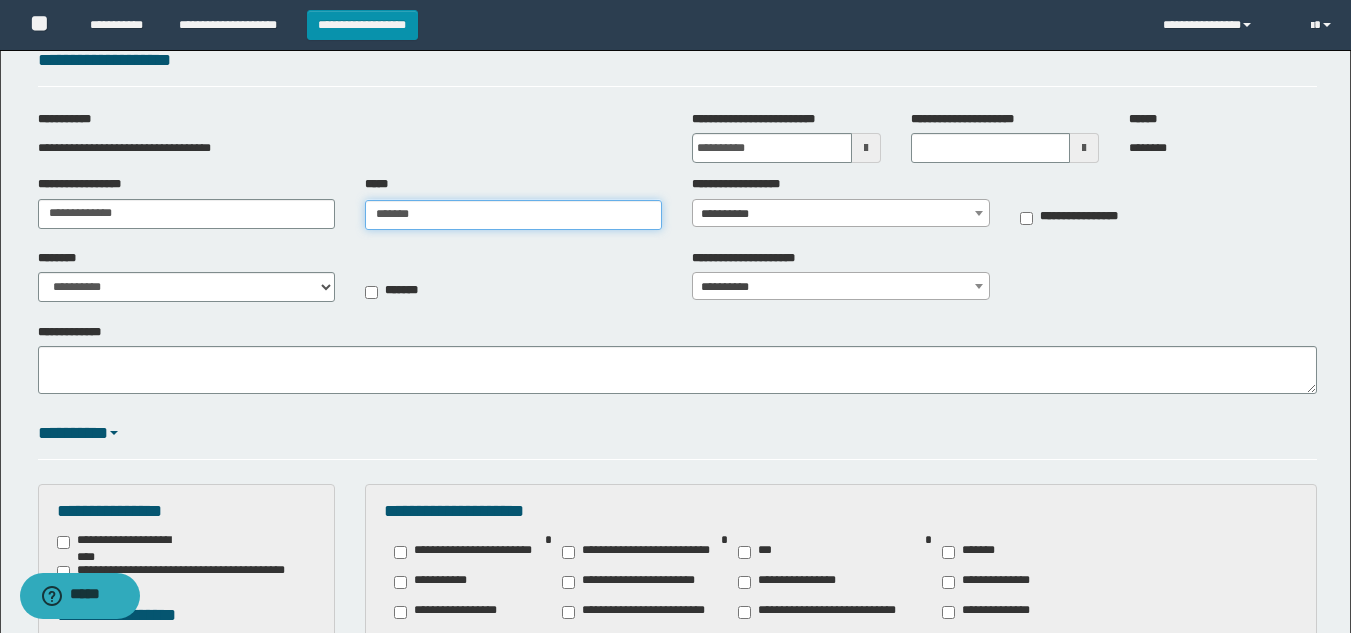 type on "********" 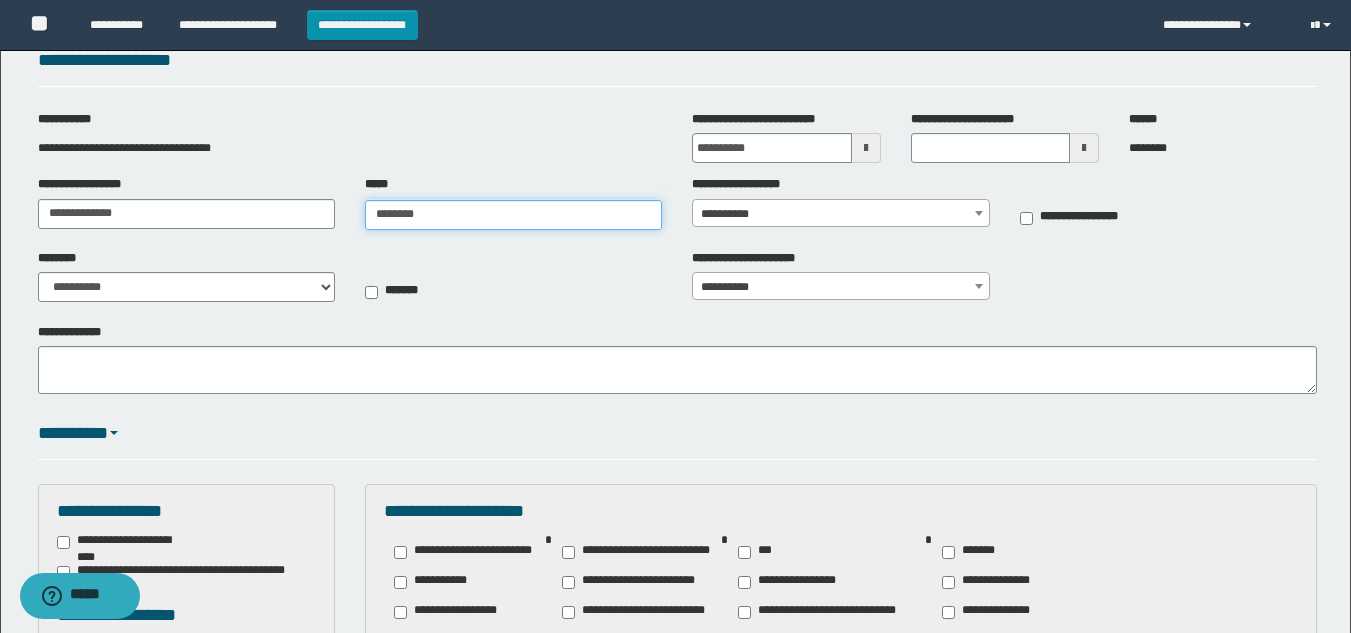 type on "**********" 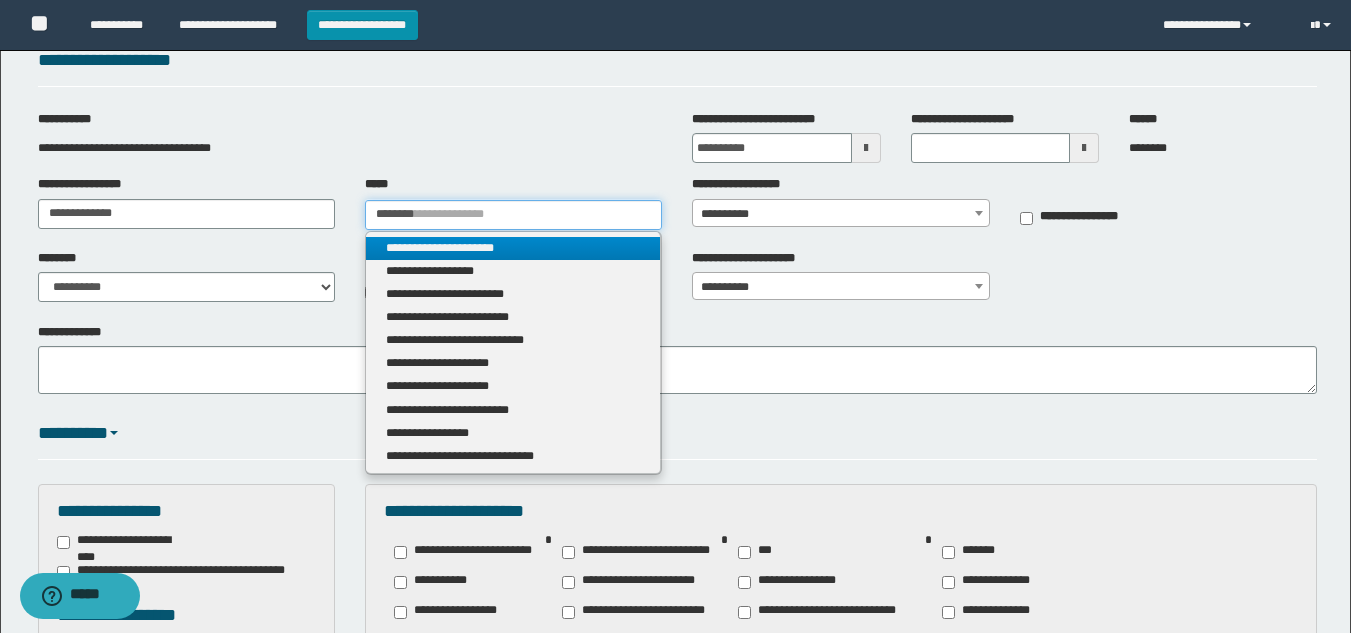 type 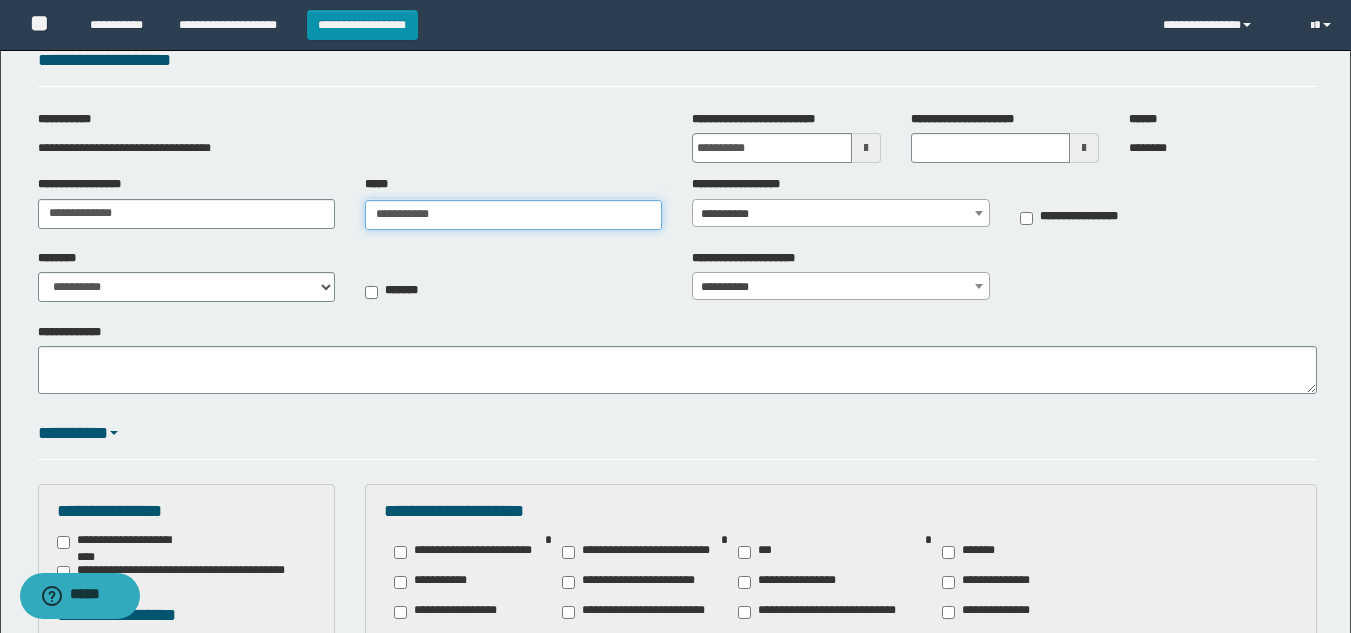 type on "**********" 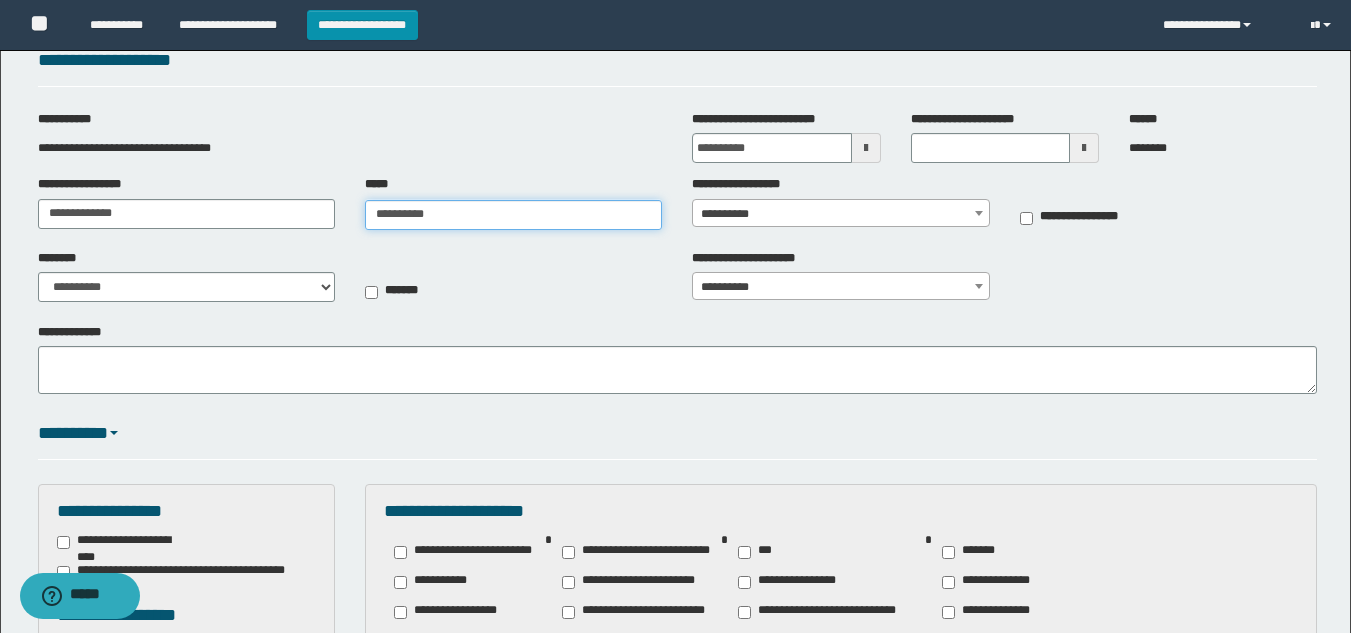 type on "**********" 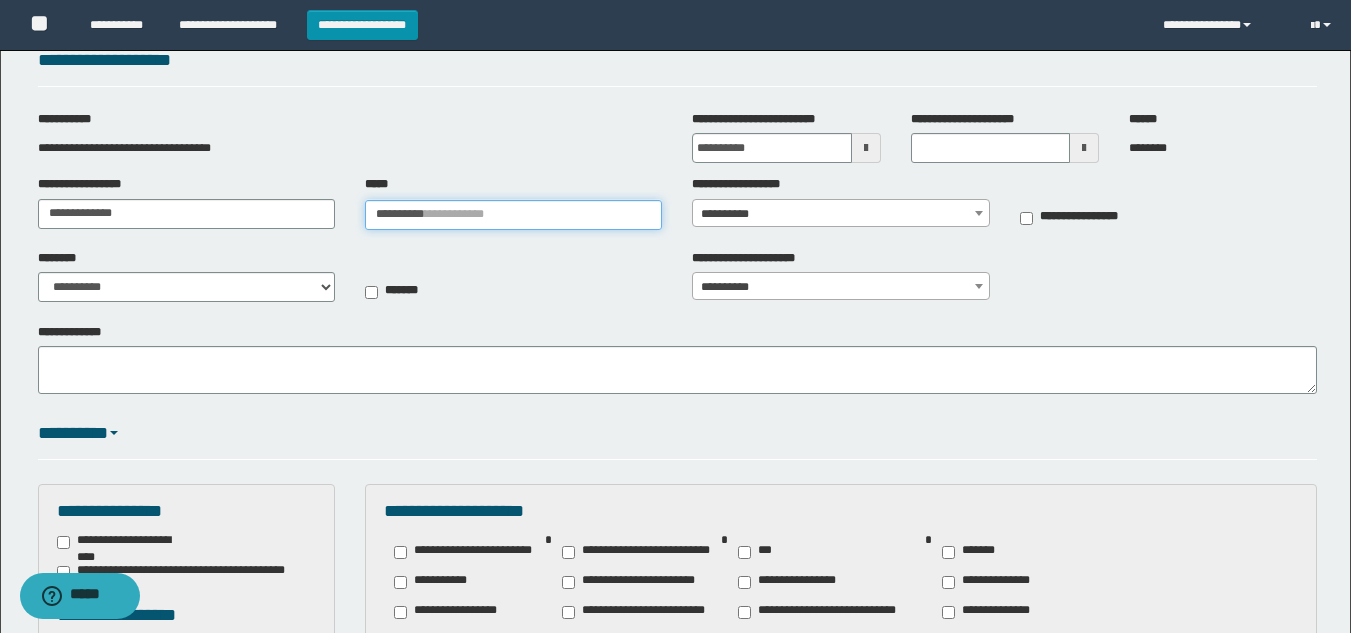 type 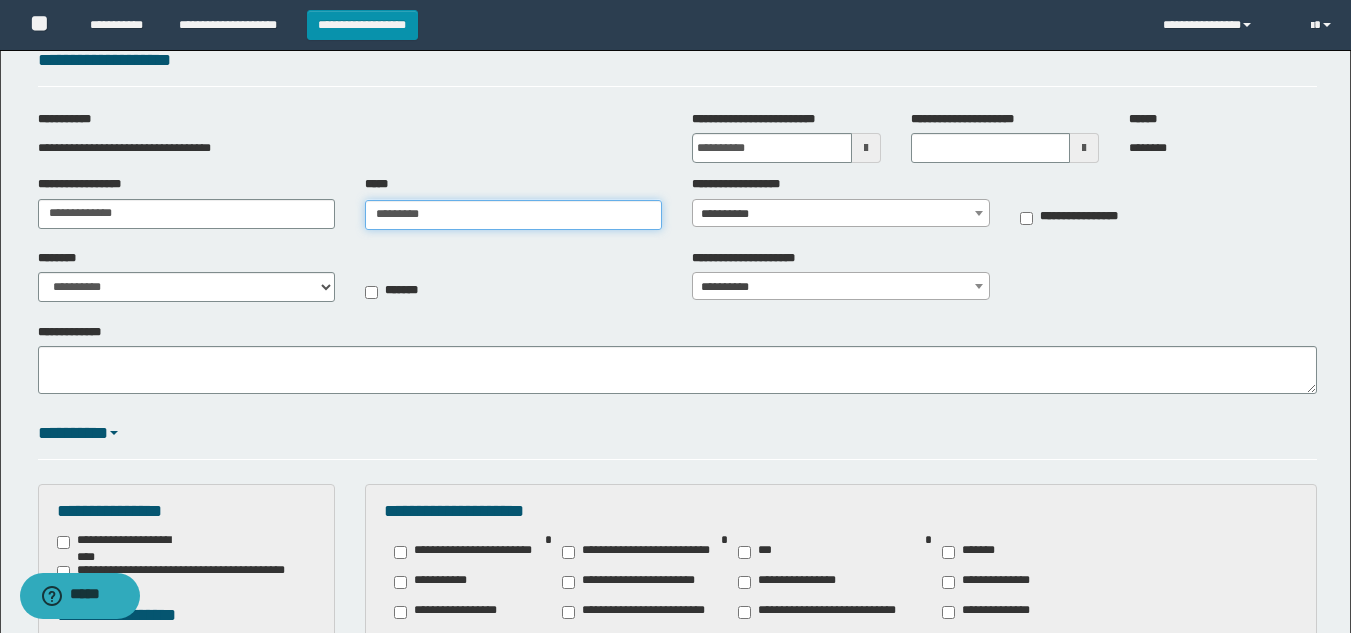 type on "**********" 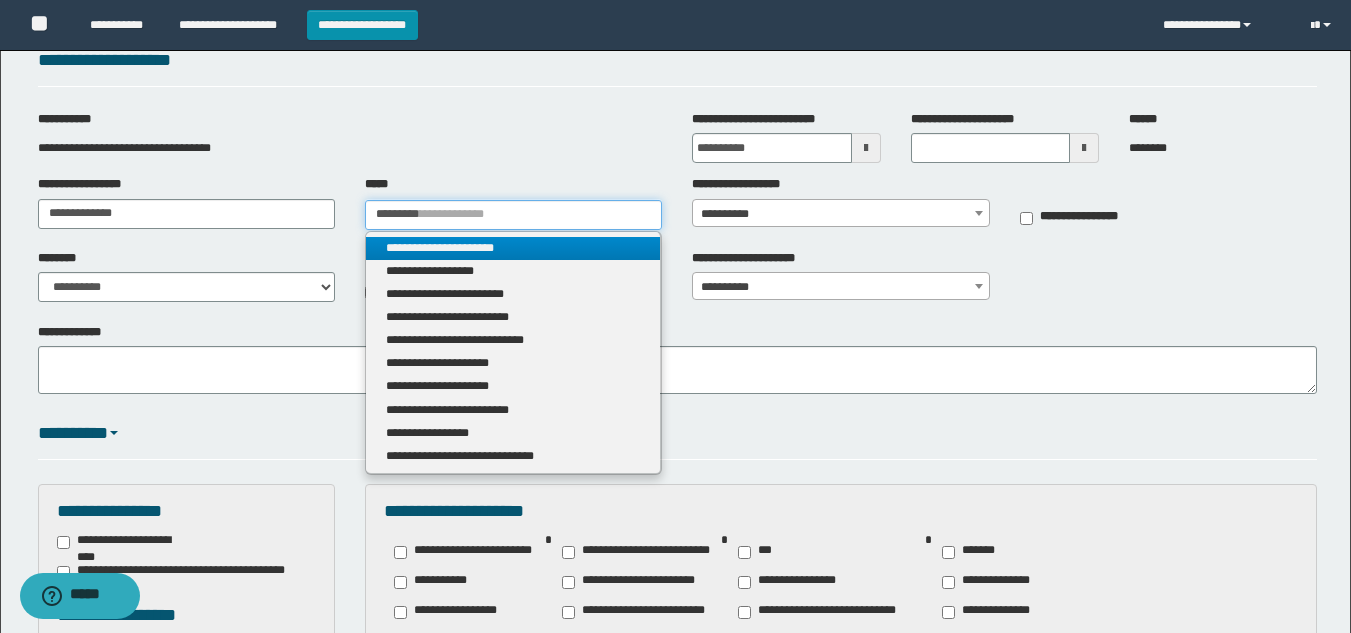 type on "********" 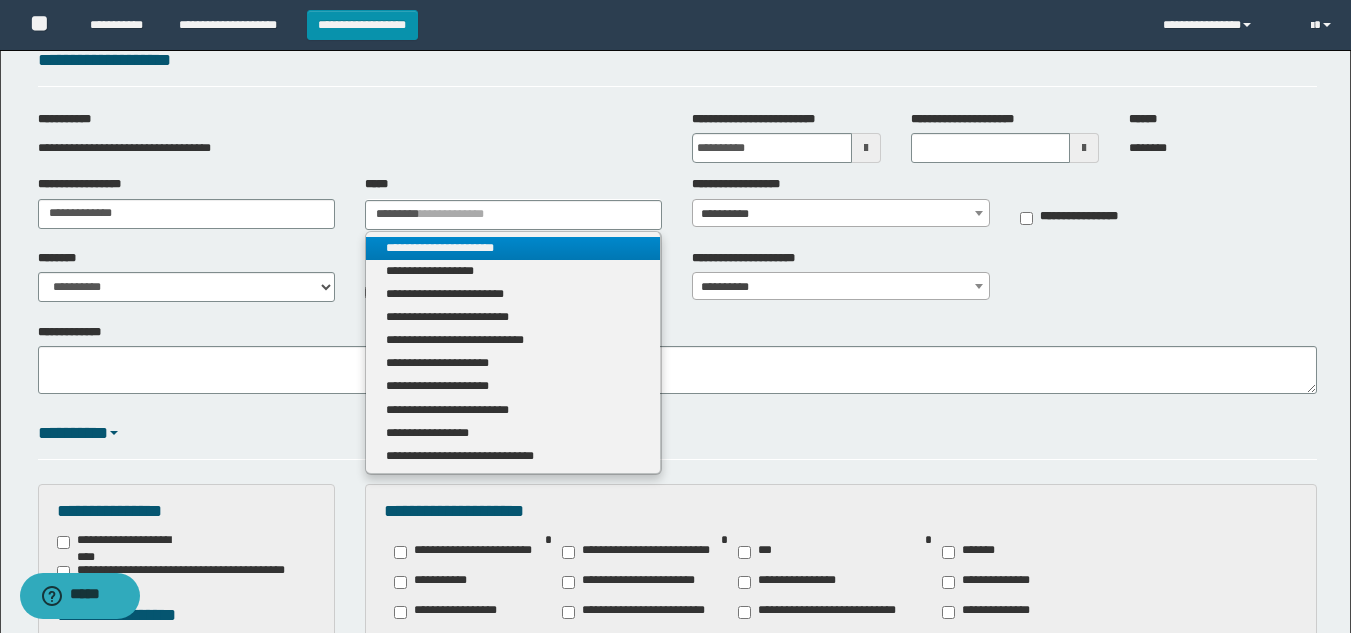 type 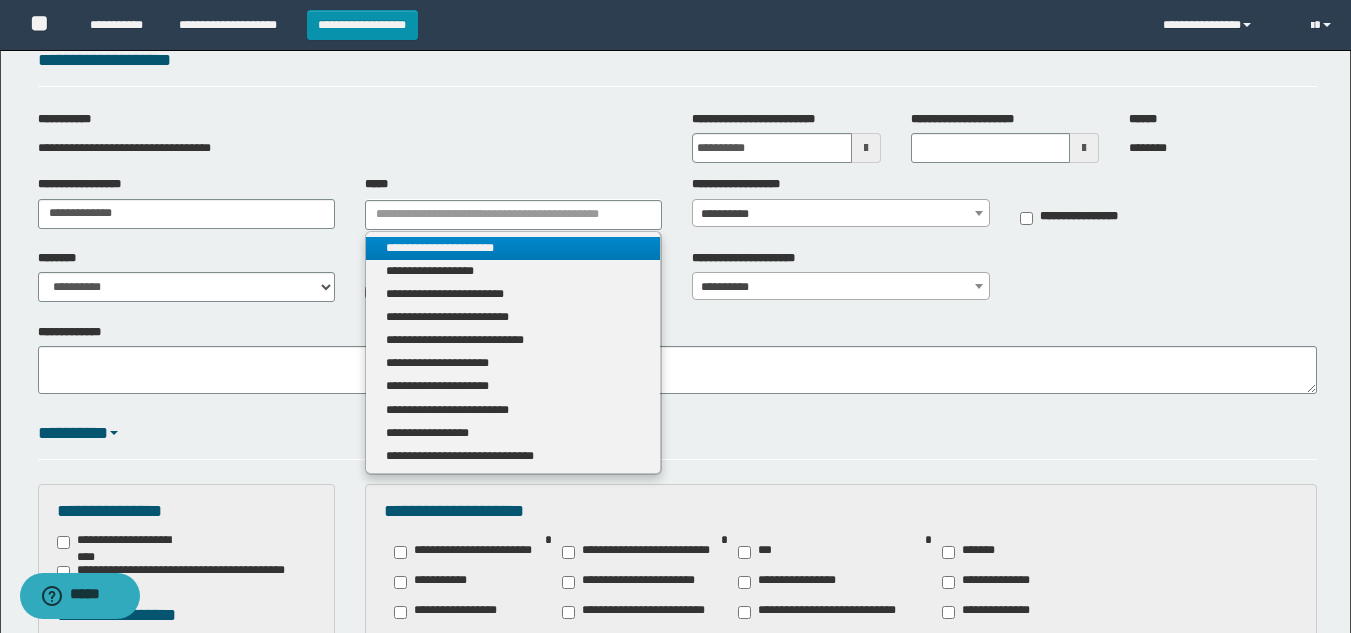 click on "**********" at bounding box center (513, 248) 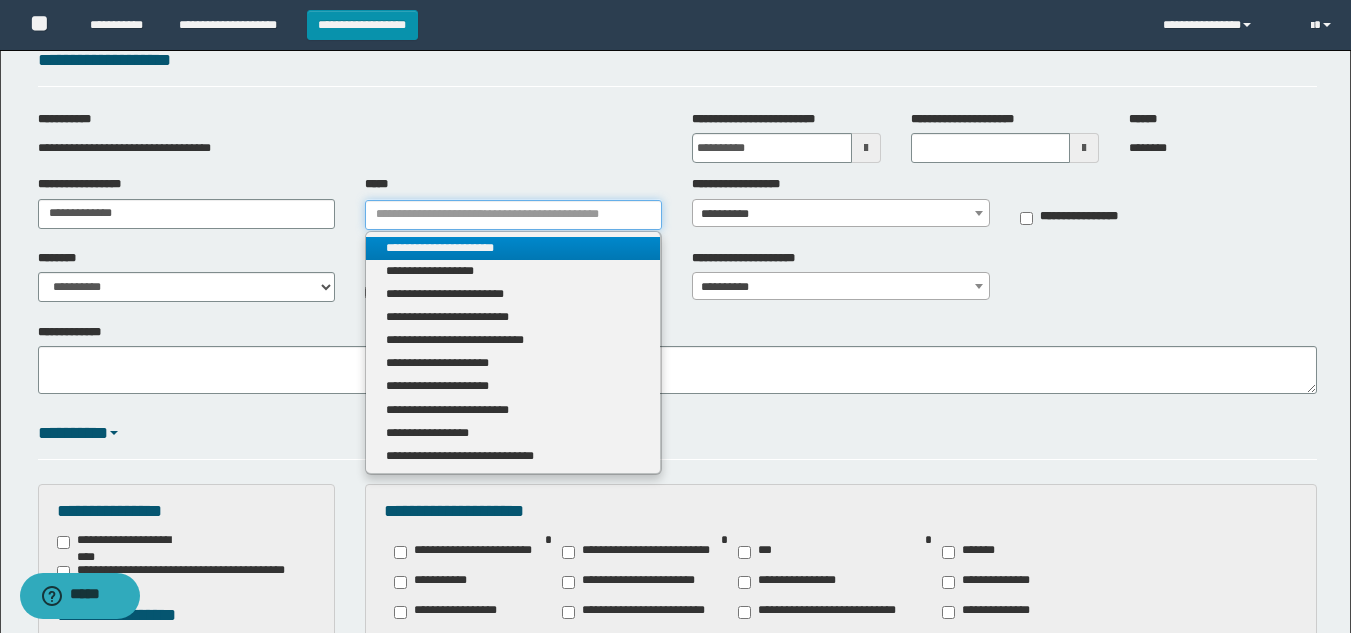 type 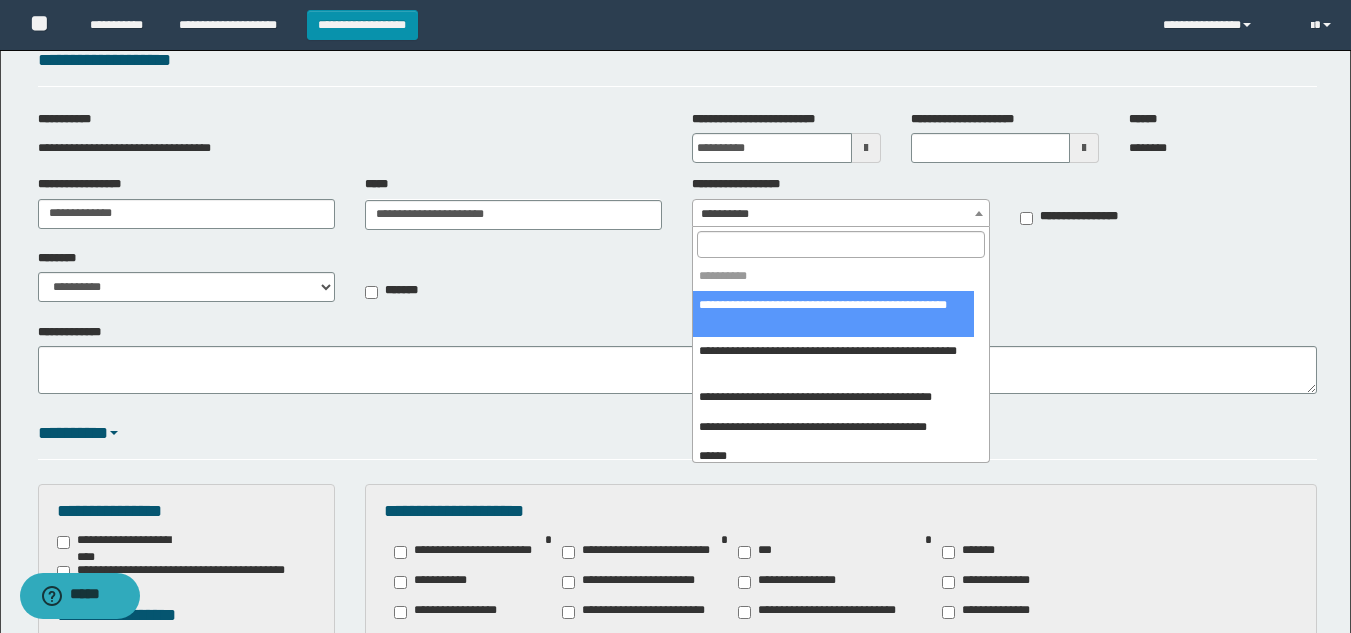 click on "**********" at bounding box center [840, 214] 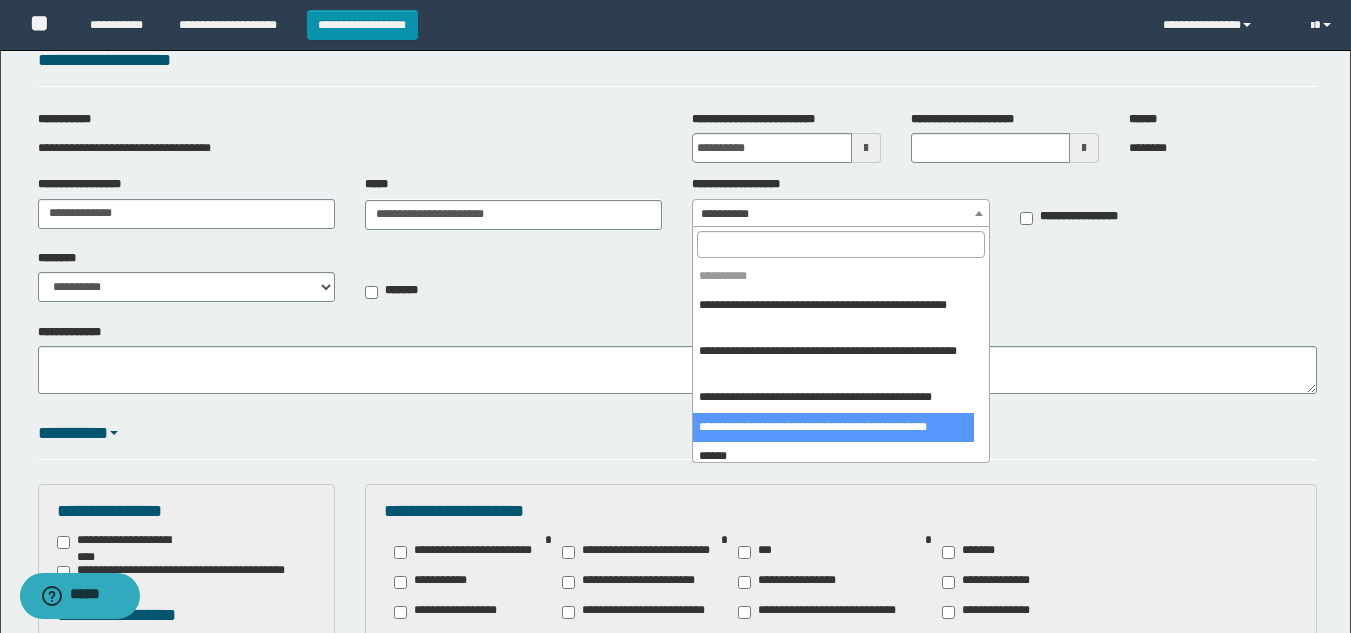 scroll, scrollTop: 200, scrollLeft: 0, axis: vertical 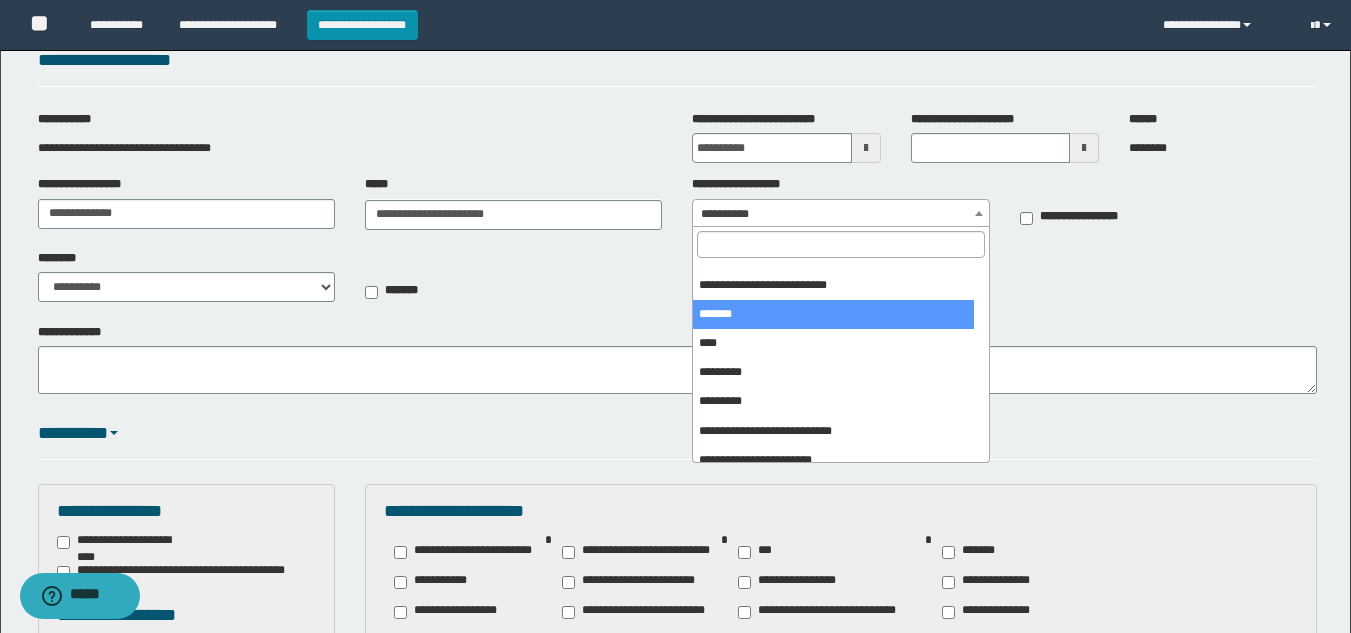 select on "***" 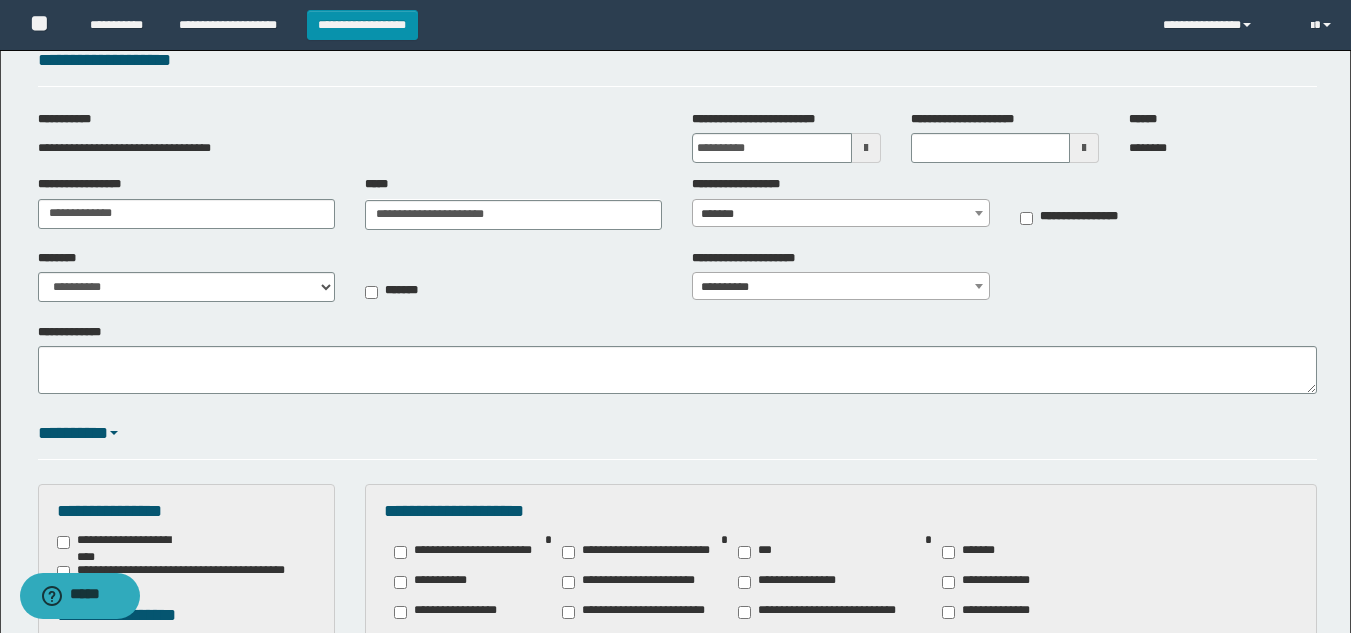 type on "**********" 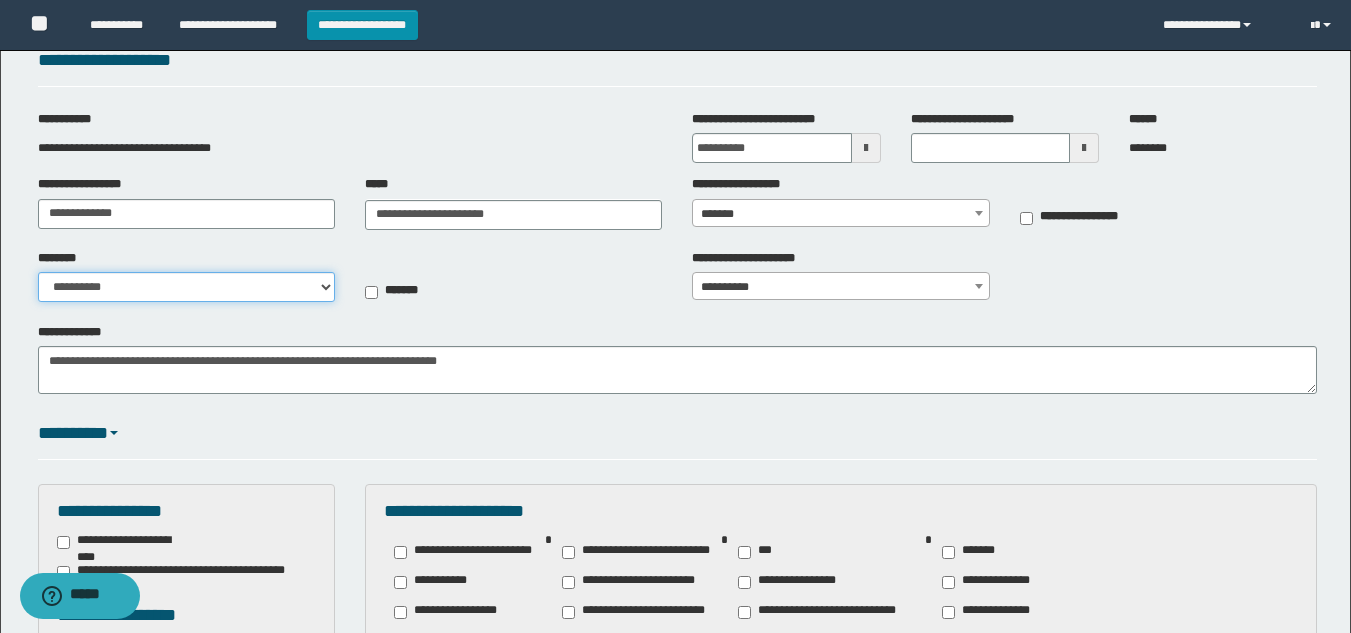 click on "**********" at bounding box center (186, 287) 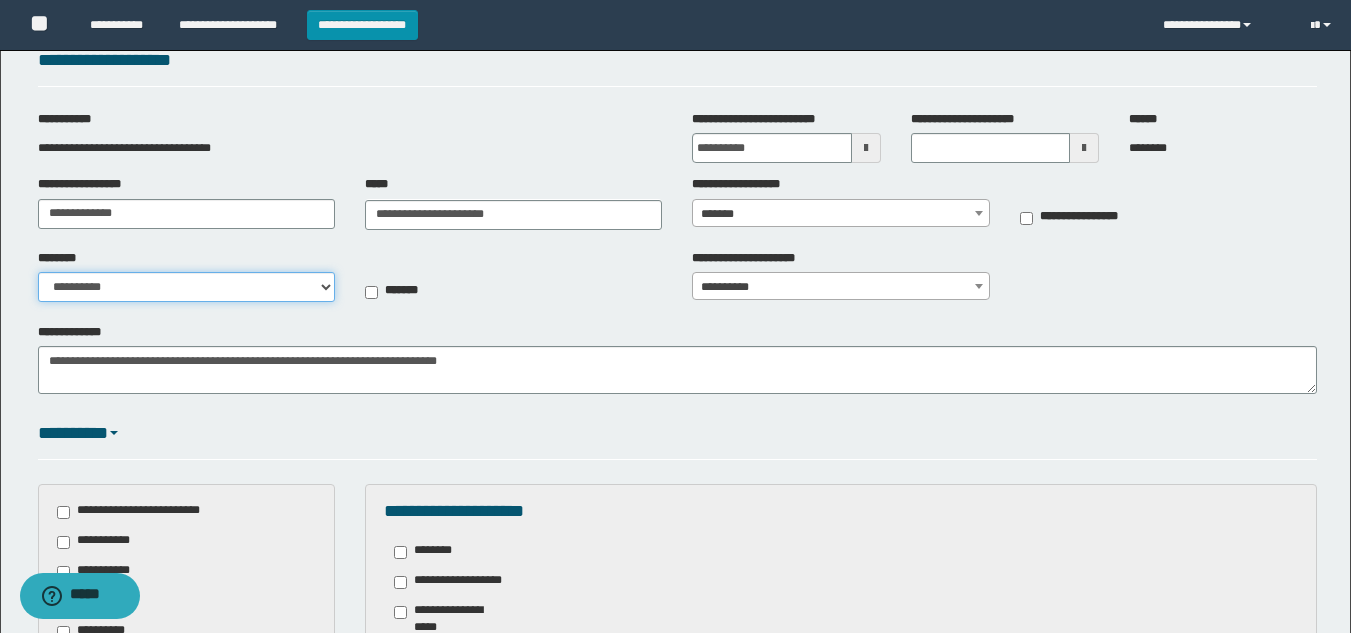 select on "**" 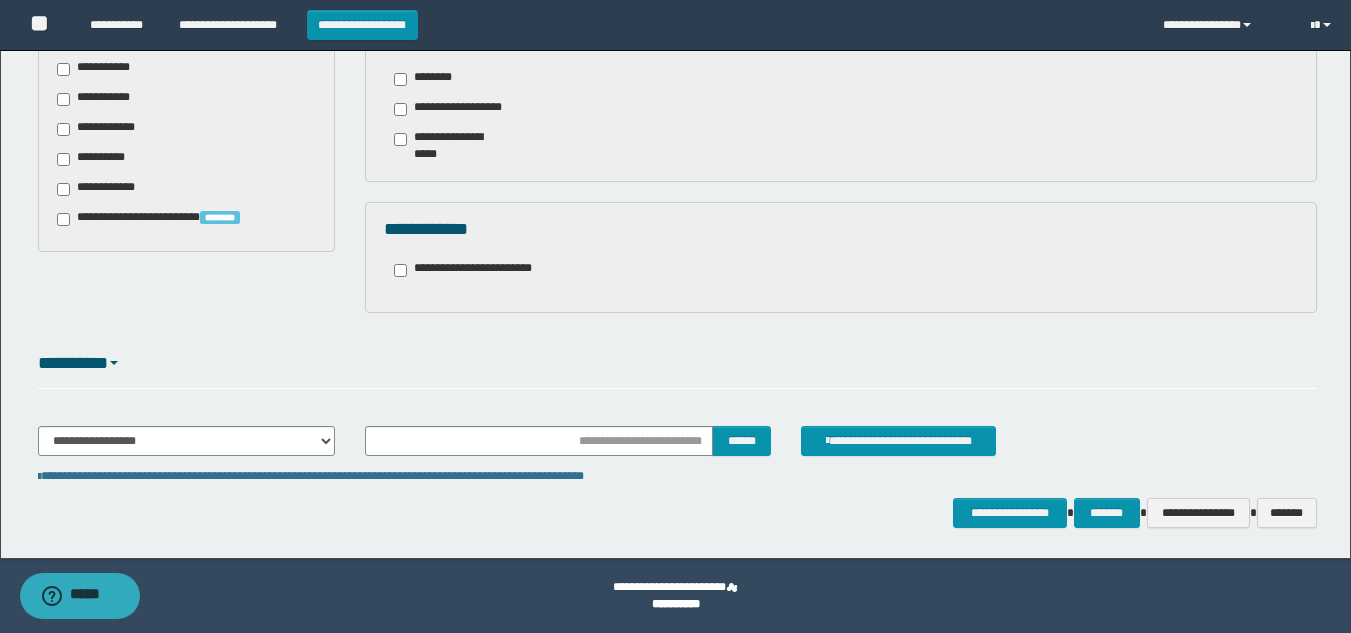 scroll, scrollTop: 173, scrollLeft: 0, axis: vertical 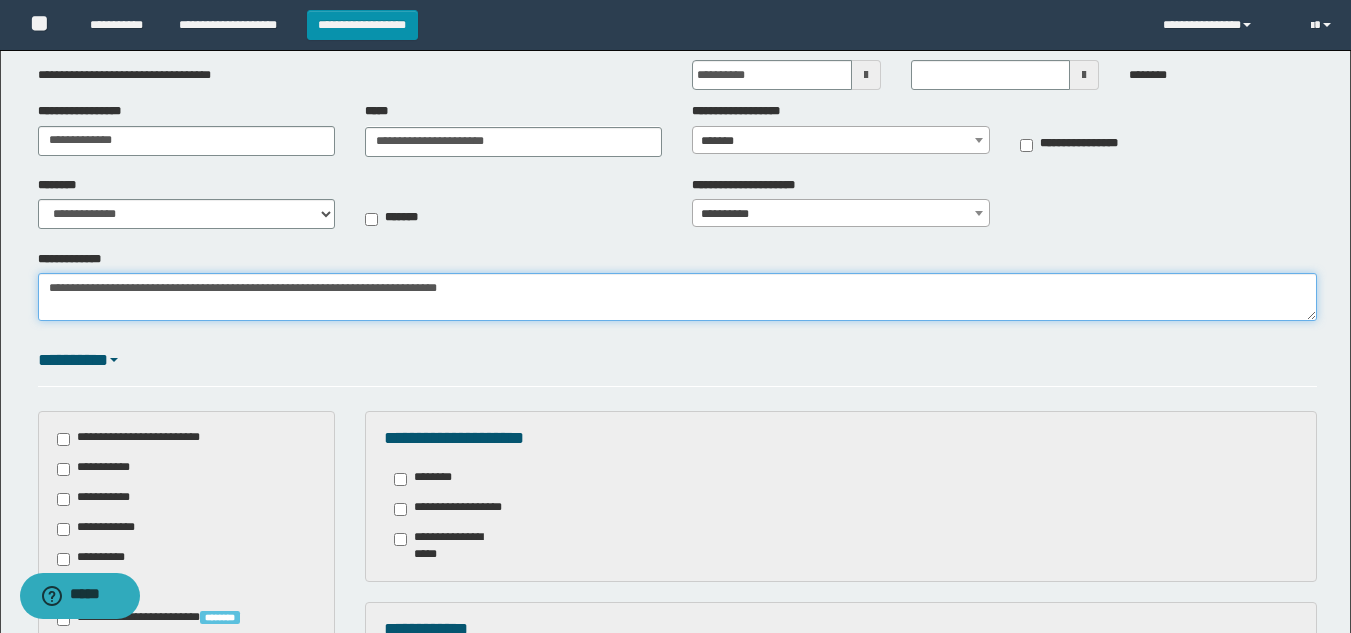 click on "**********" at bounding box center (677, 297) 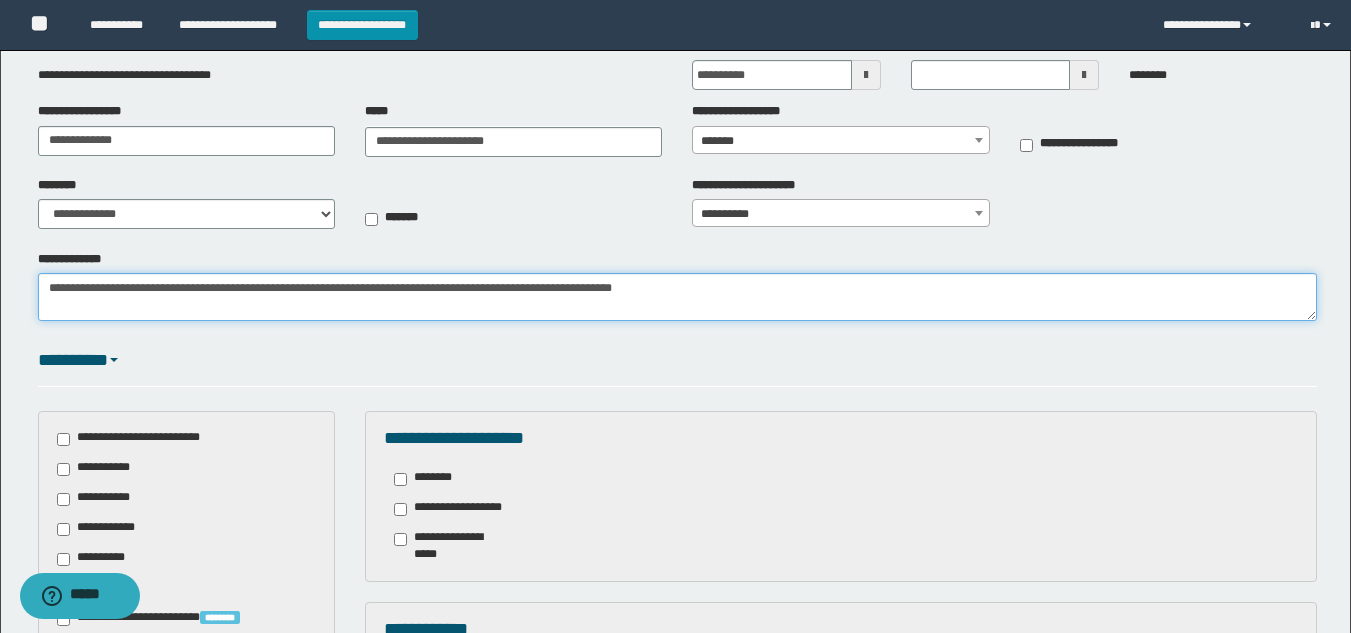 click on "**********" at bounding box center [677, 297] 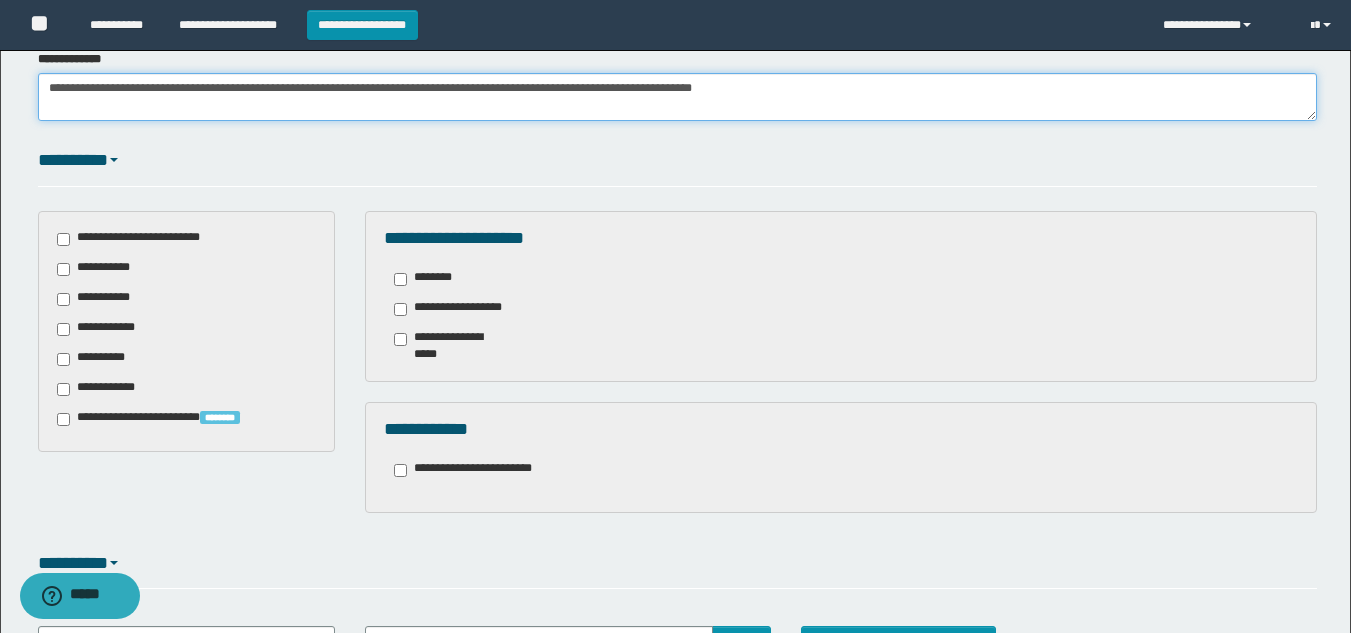 scroll, scrollTop: 573, scrollLeft: 0, axis: vertical 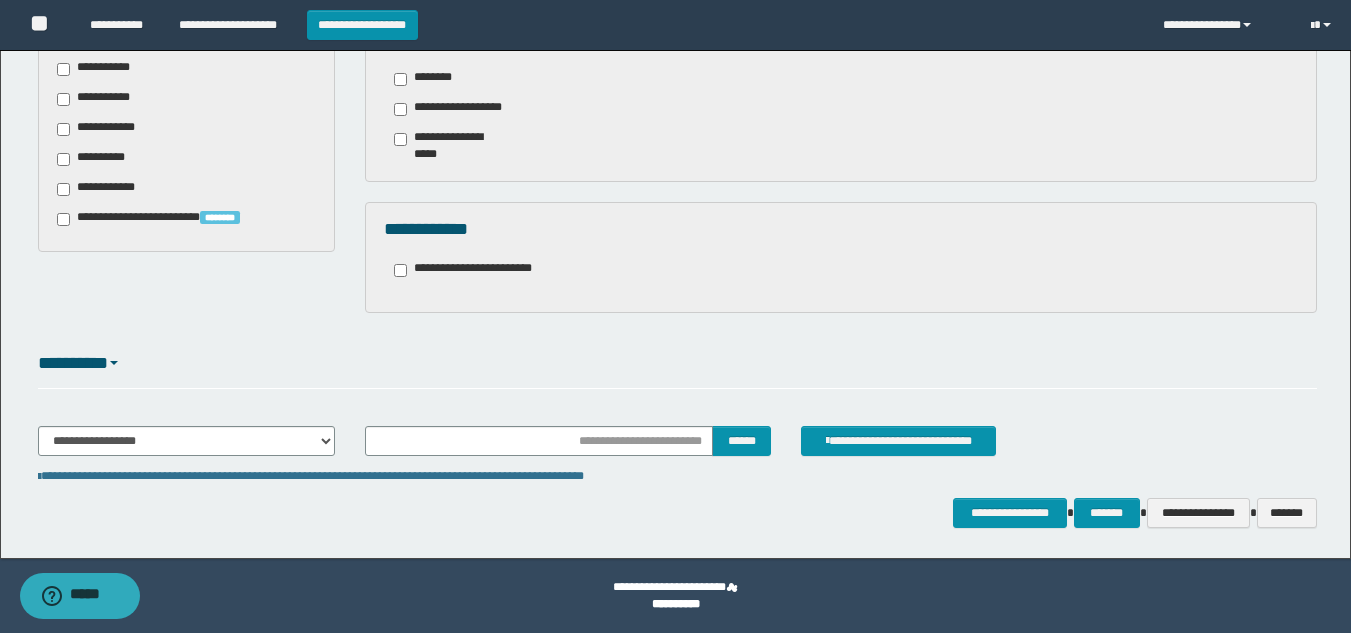 type on "**********" 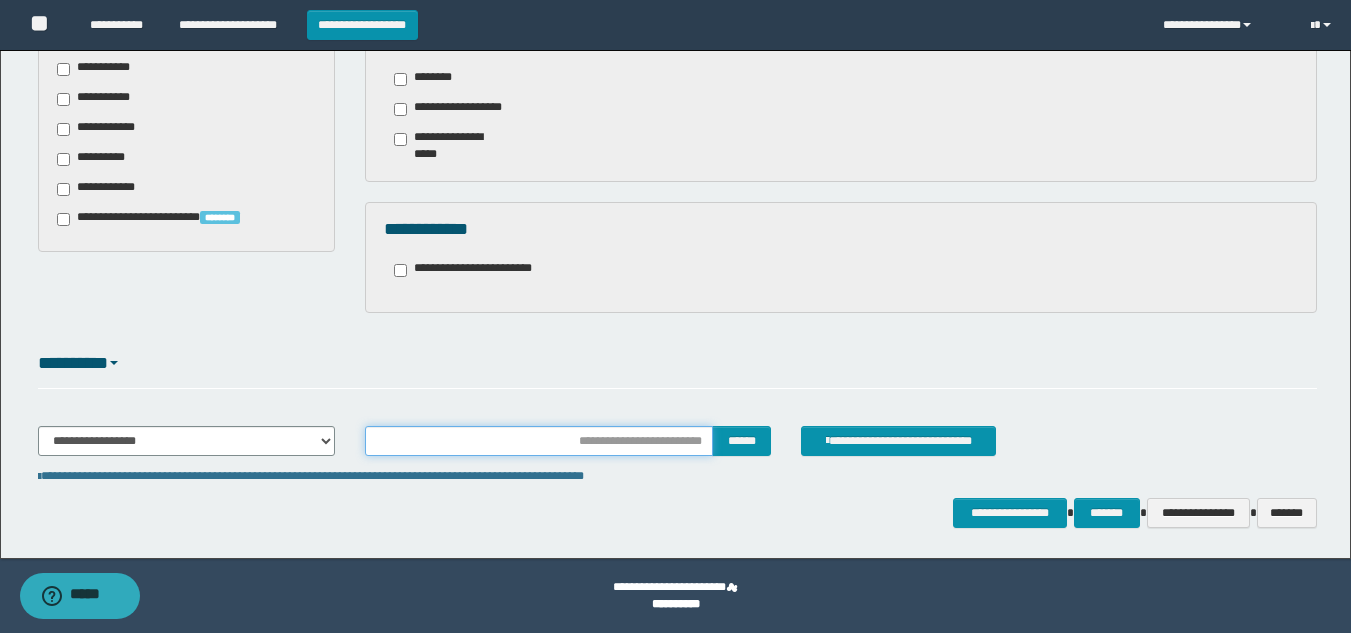 click at bounding box center (539, 441) 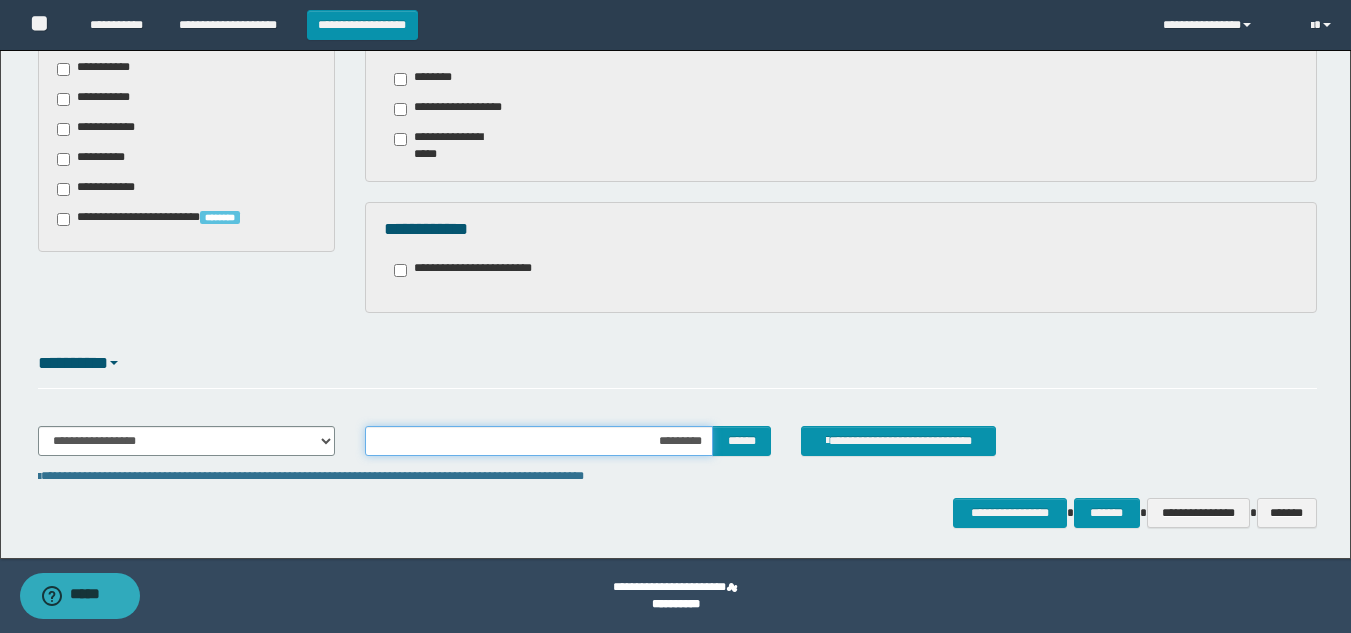 type on "**********" 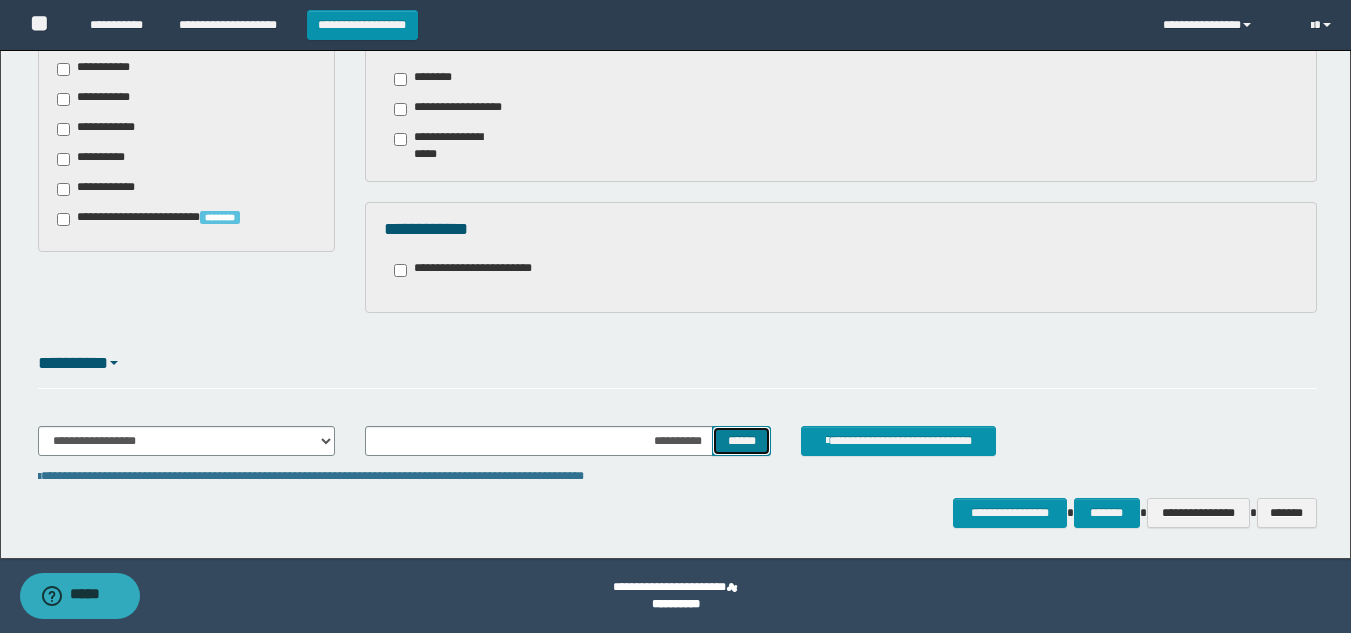 click on "******" at bounding box center [741, 441] 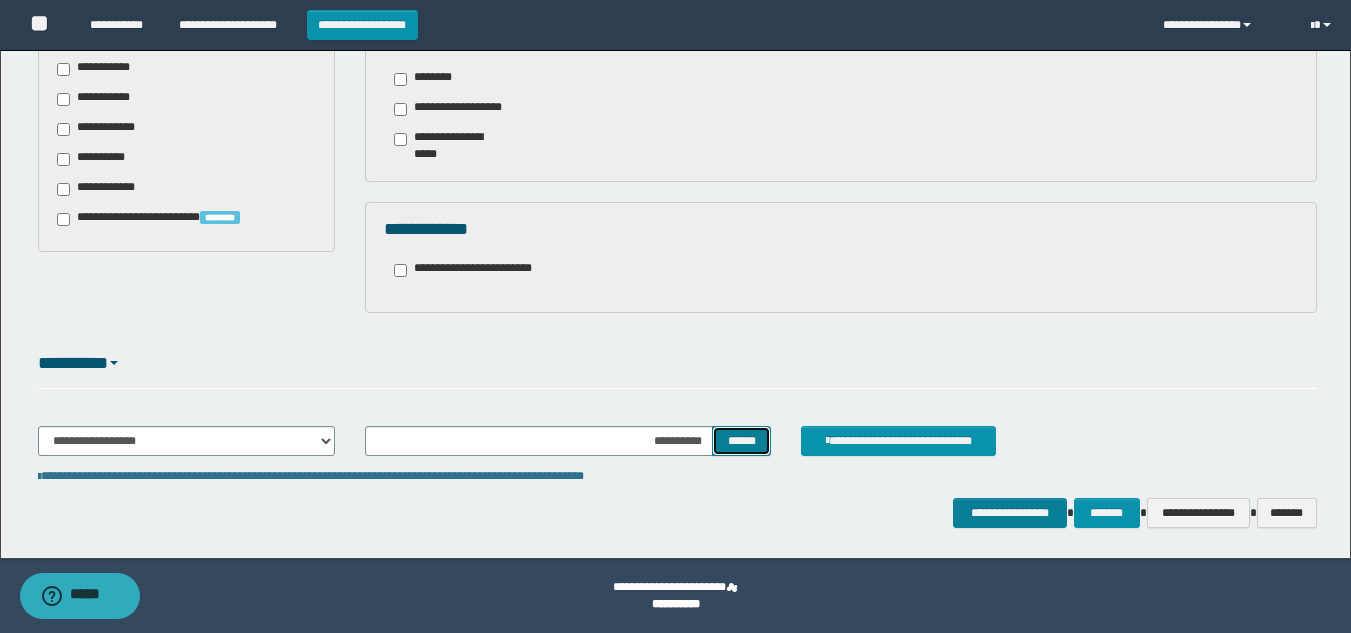 type 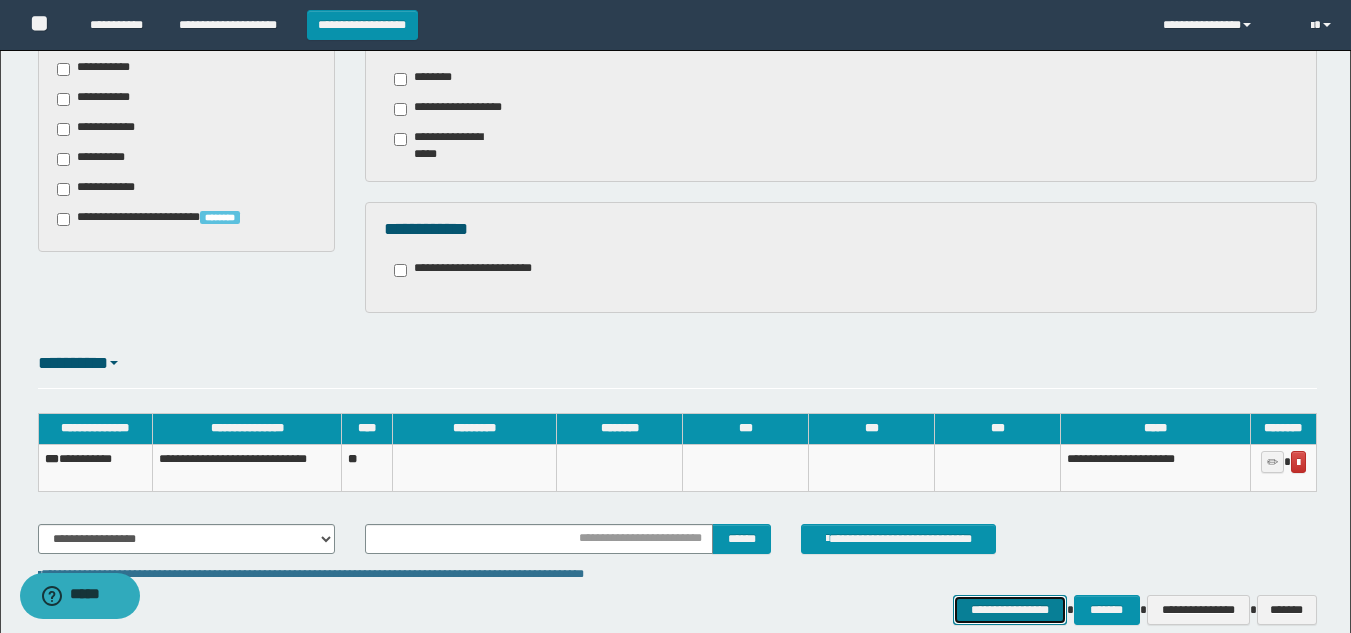 click on "**********" at bounding box center (1009, 610) 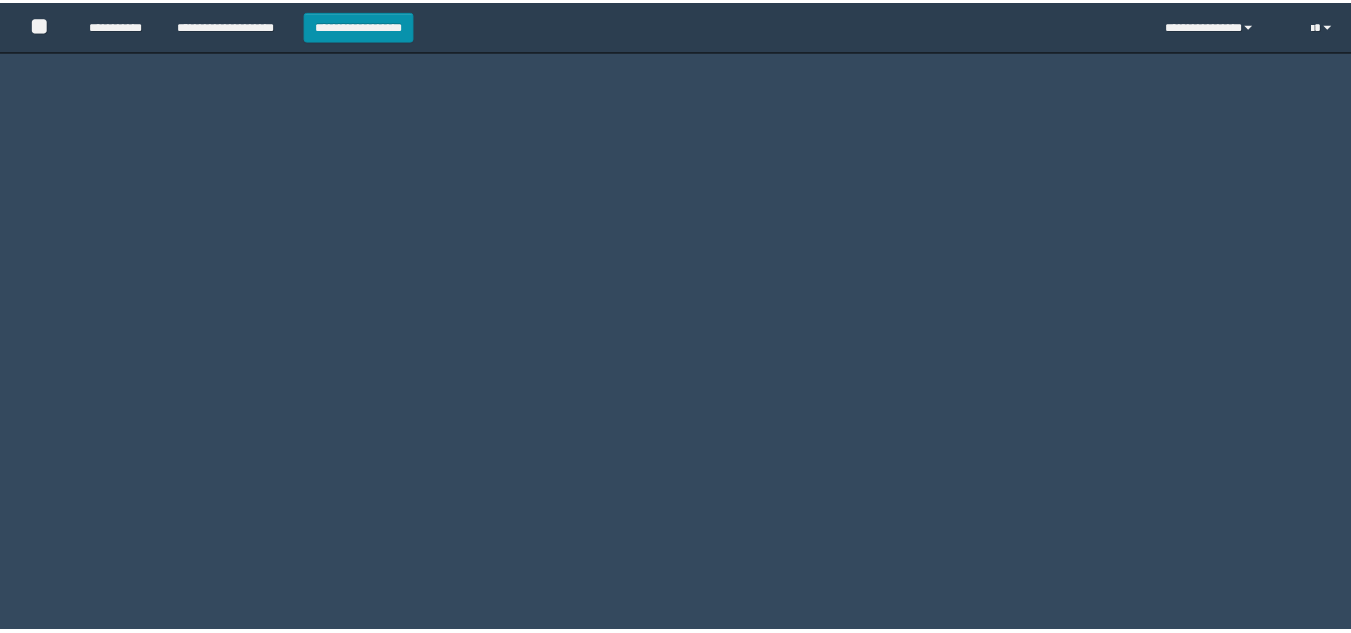 scroll, scrollTop: 0, scrollLeft: 0, axis: both 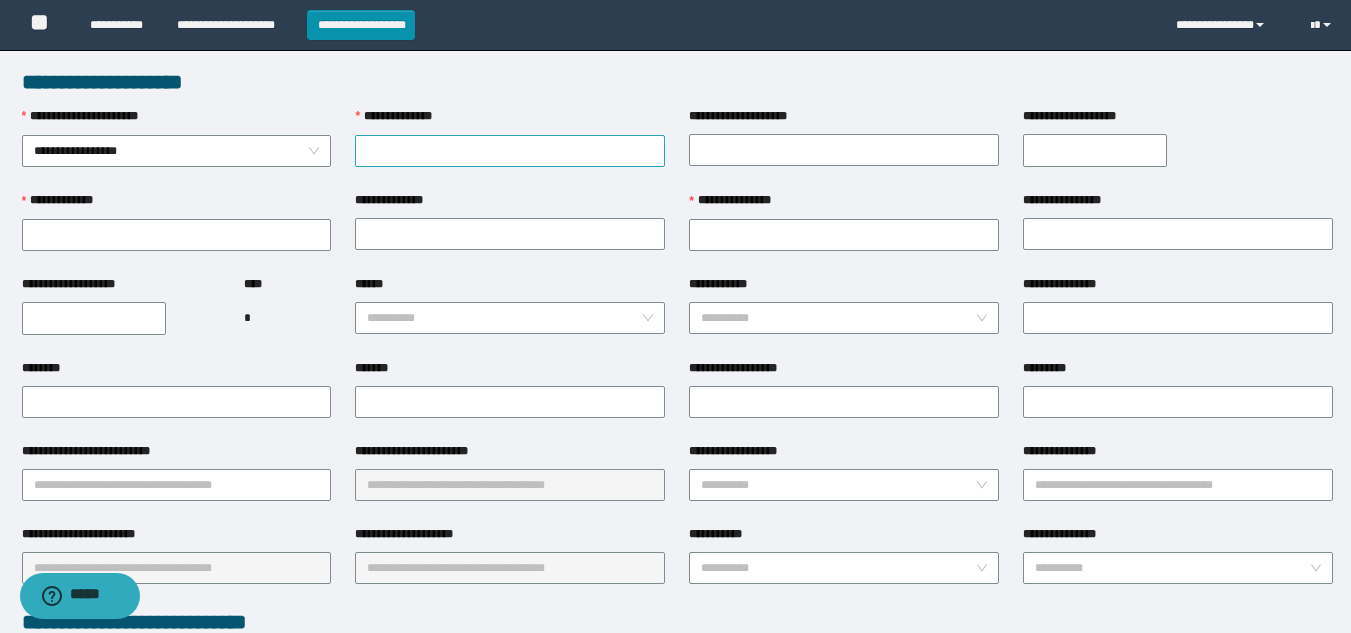 click on "**********" at bounding box center [510, 151] 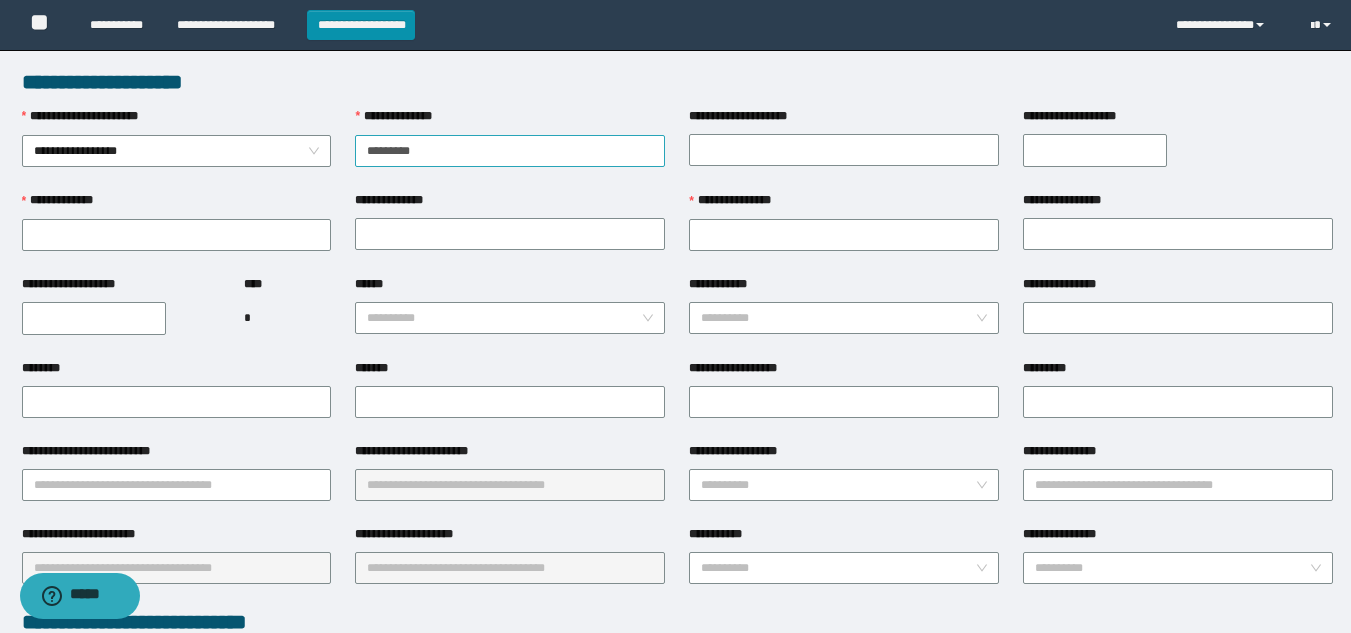 type on "**********" 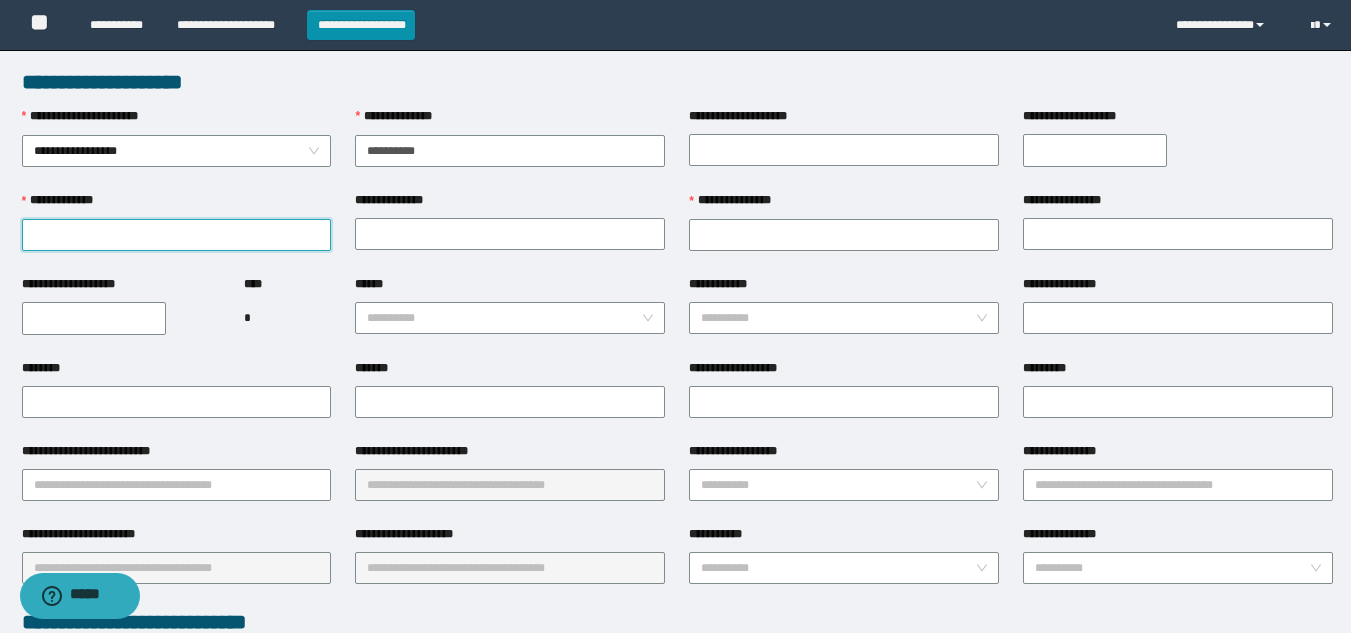 click on "**********" at bounding box center [177, 235] 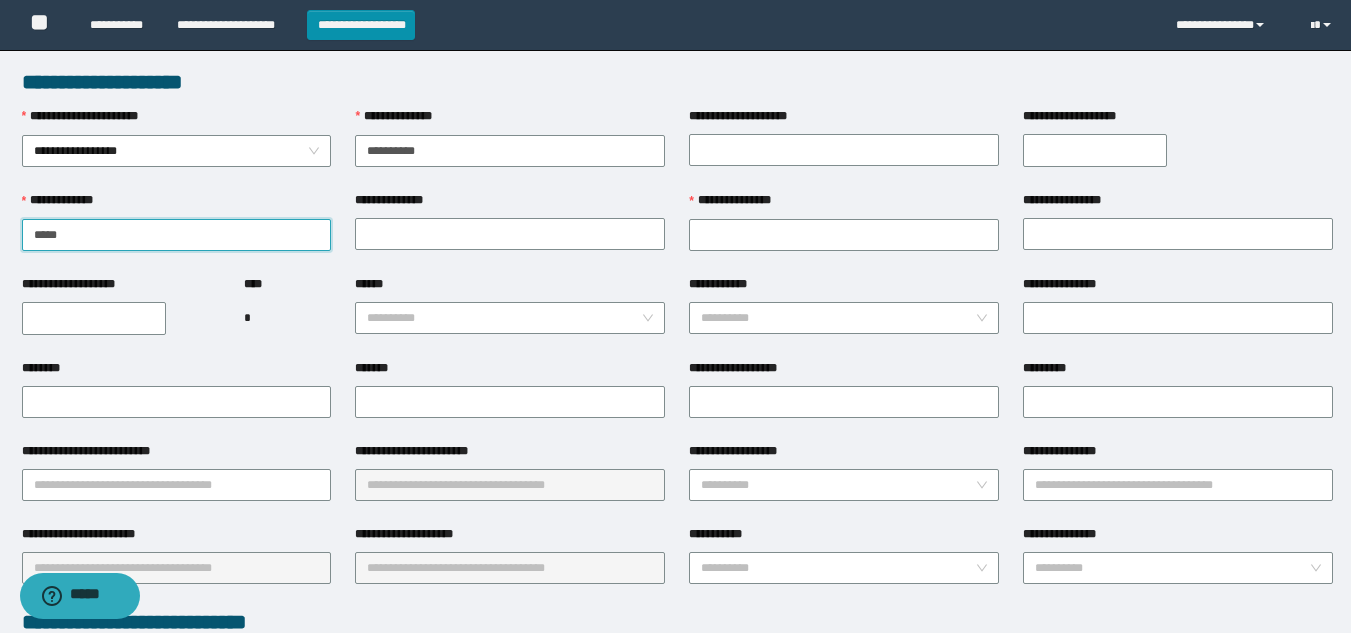 type on "*****" 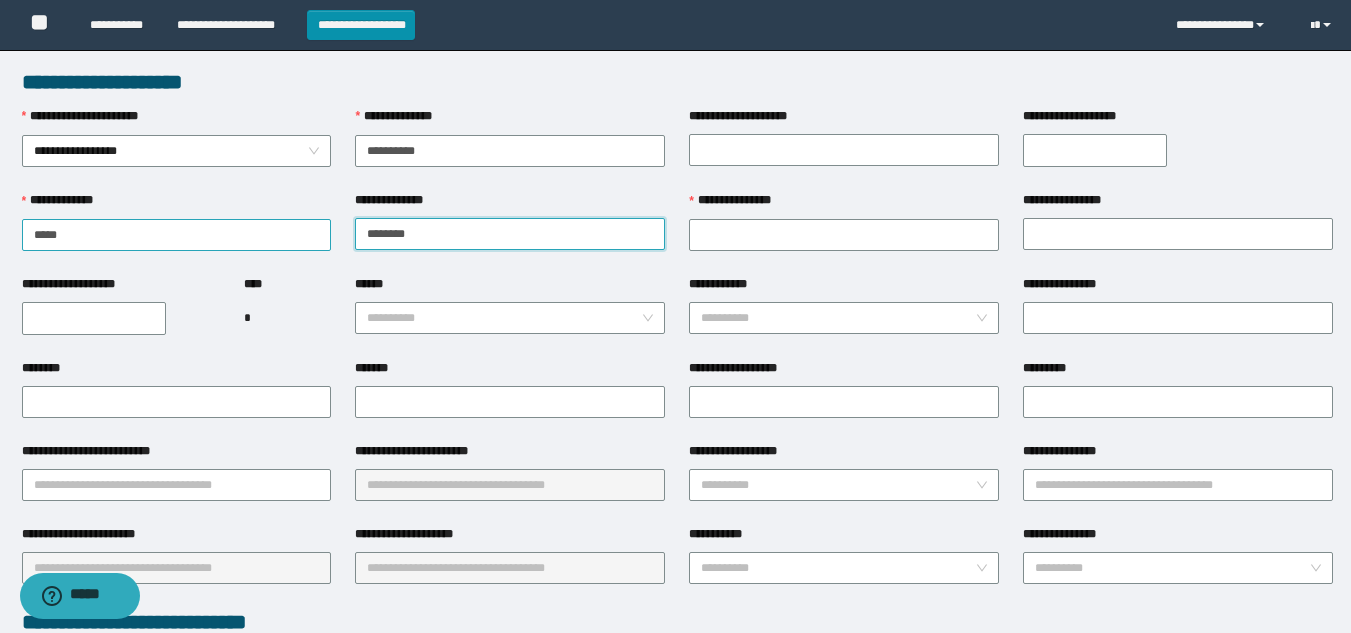 type on "********" 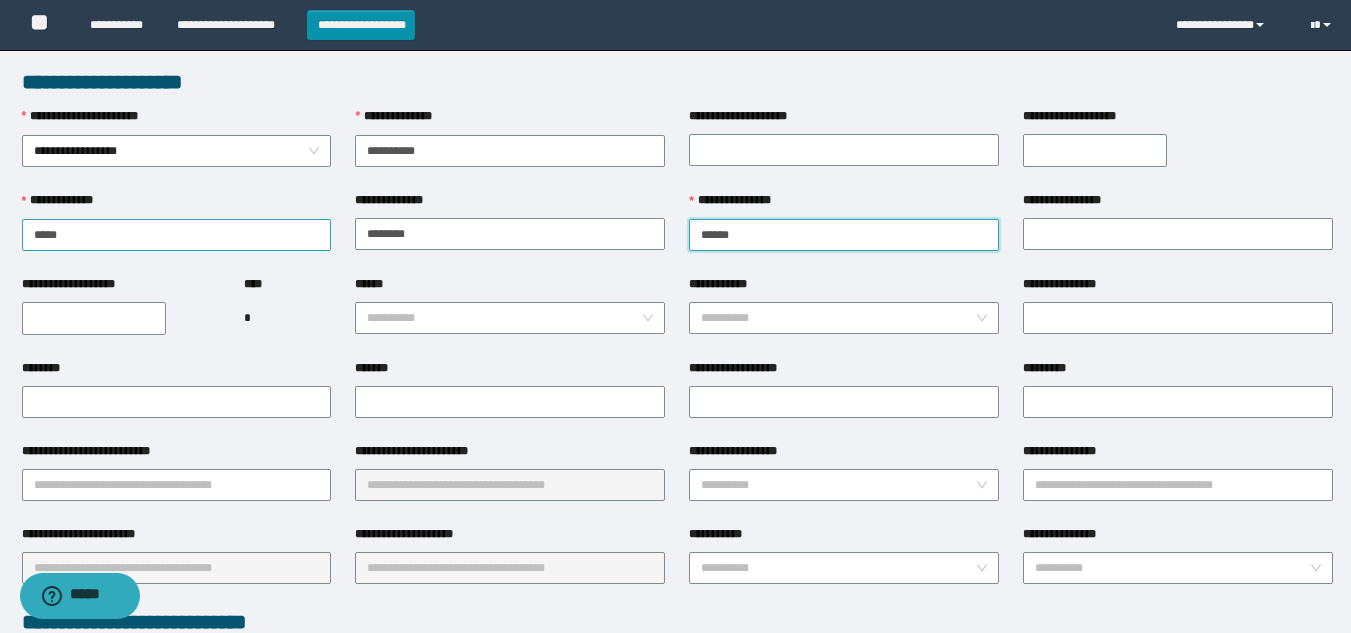 type on "******" 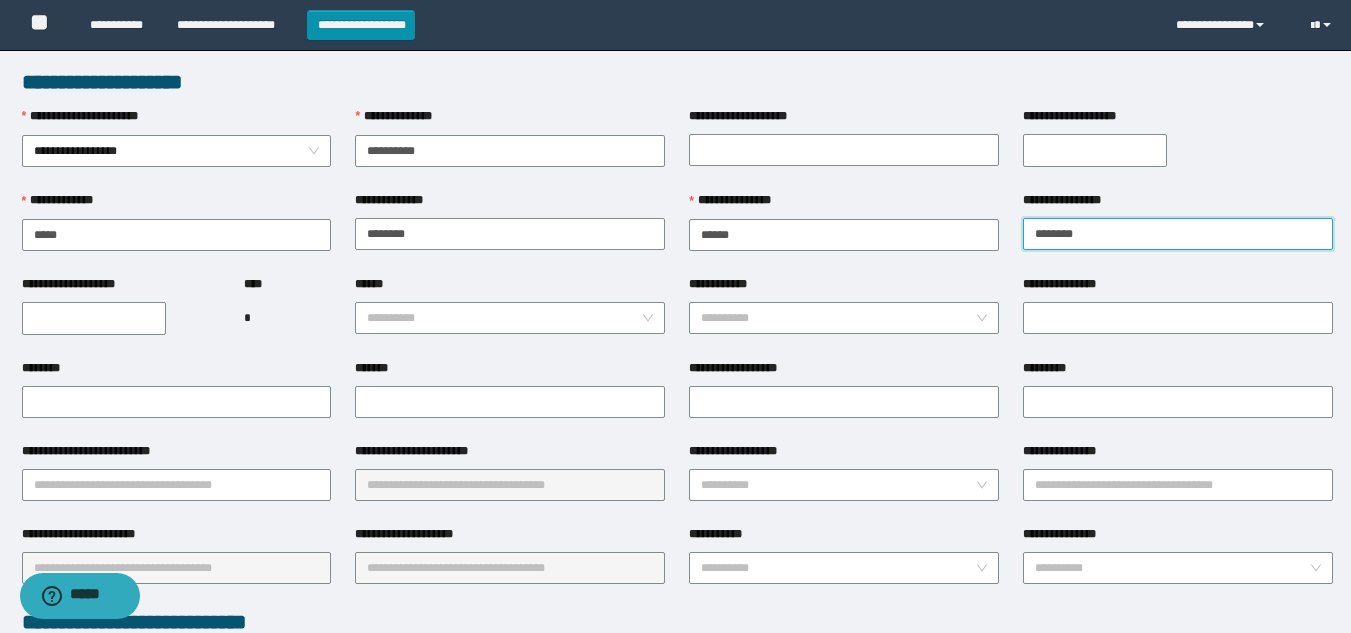 type on "********" 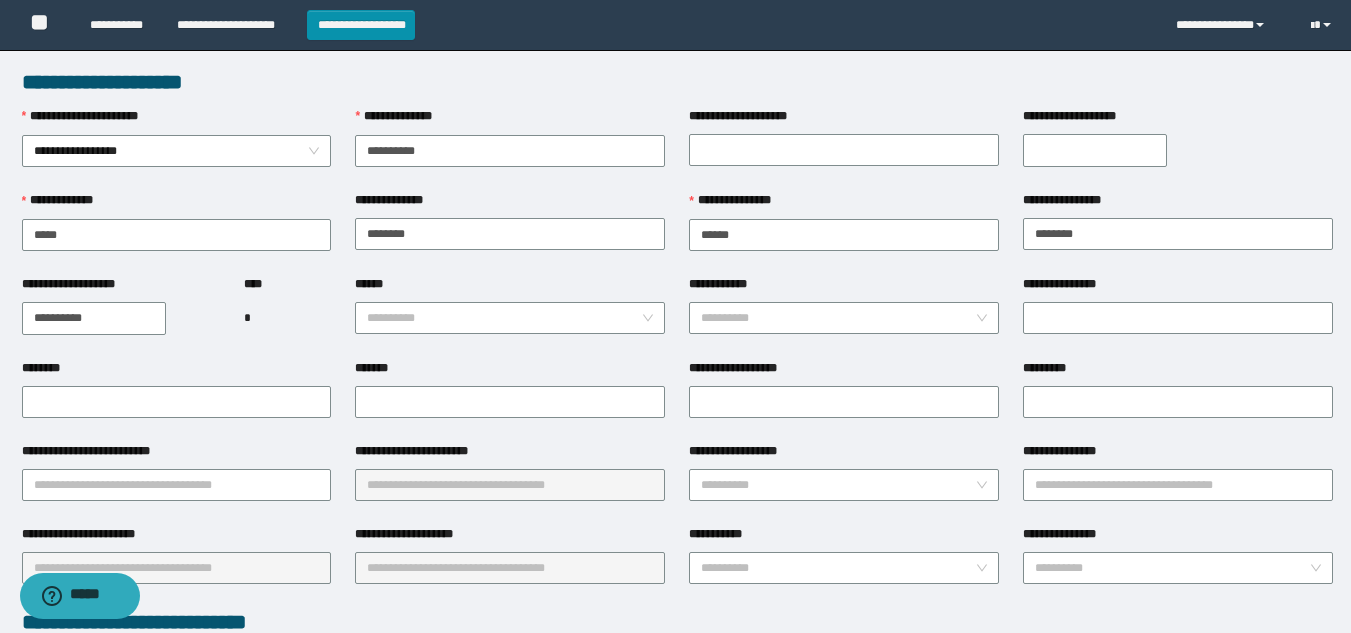 click on "**********" at bounding box center [94, 318] 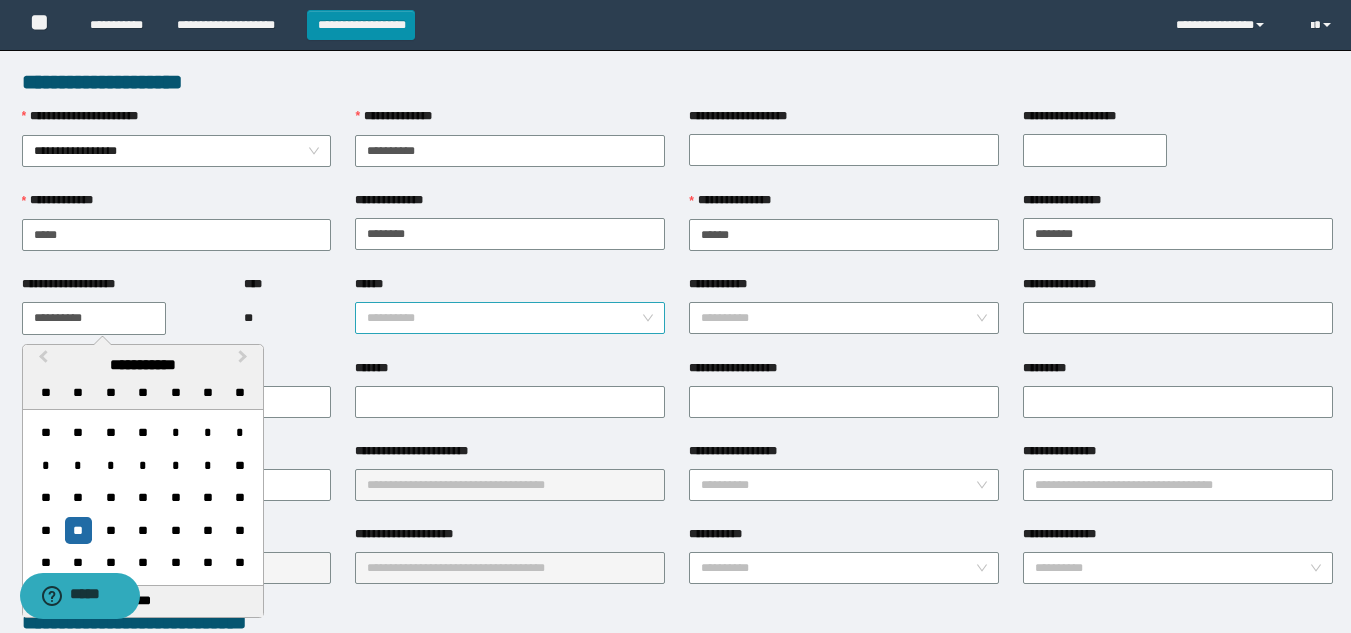 type on "**********" 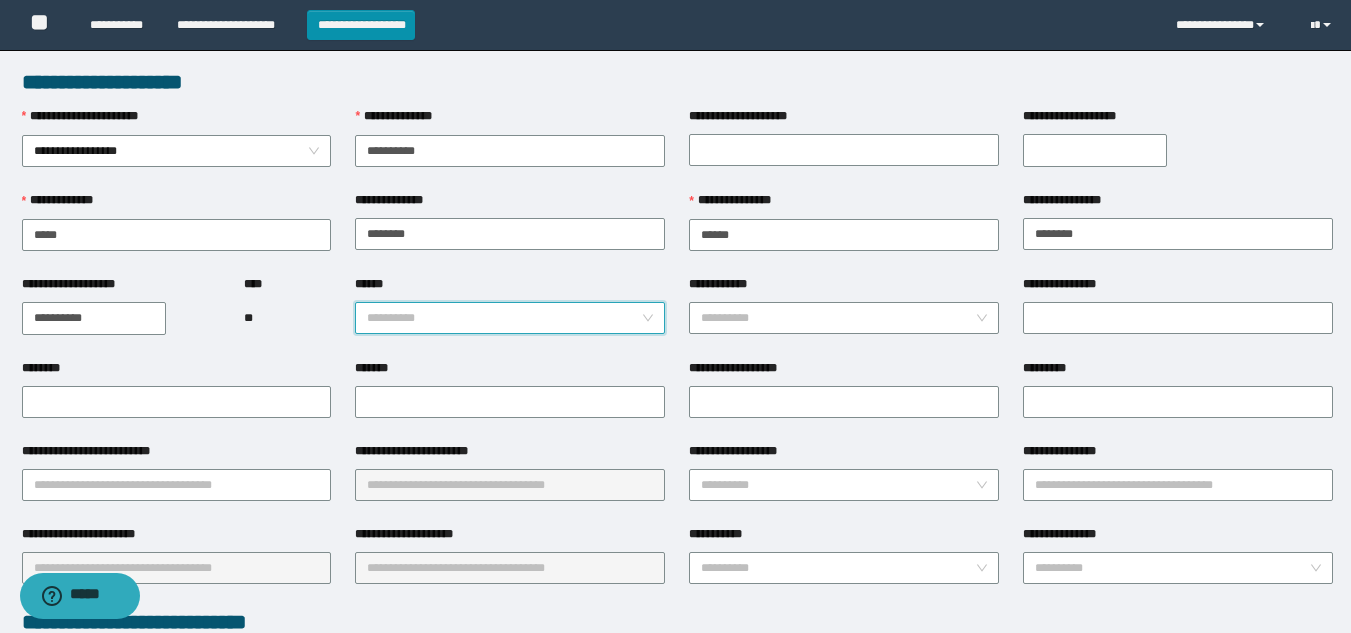 click on "******" at bounding box center [504, 318] 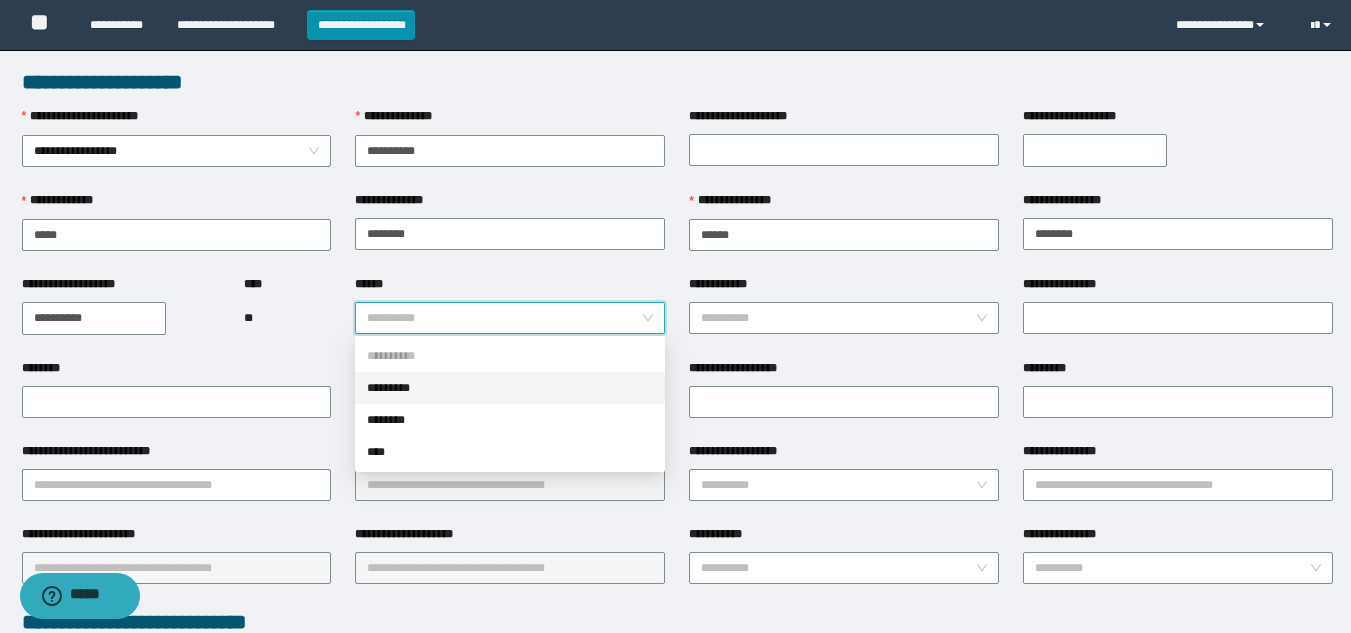 click on "*********" at bounding box center (510, 388) 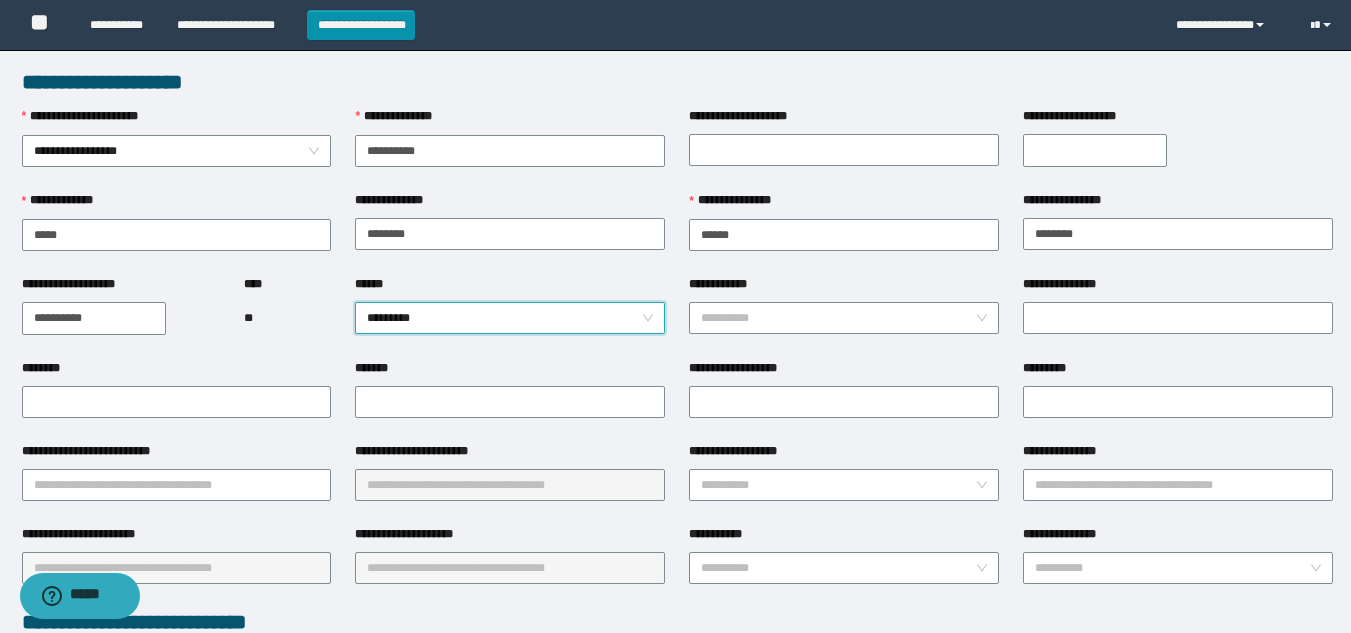 scroll, scrollTop: 200, scrollLeft: 0, axis: vertical 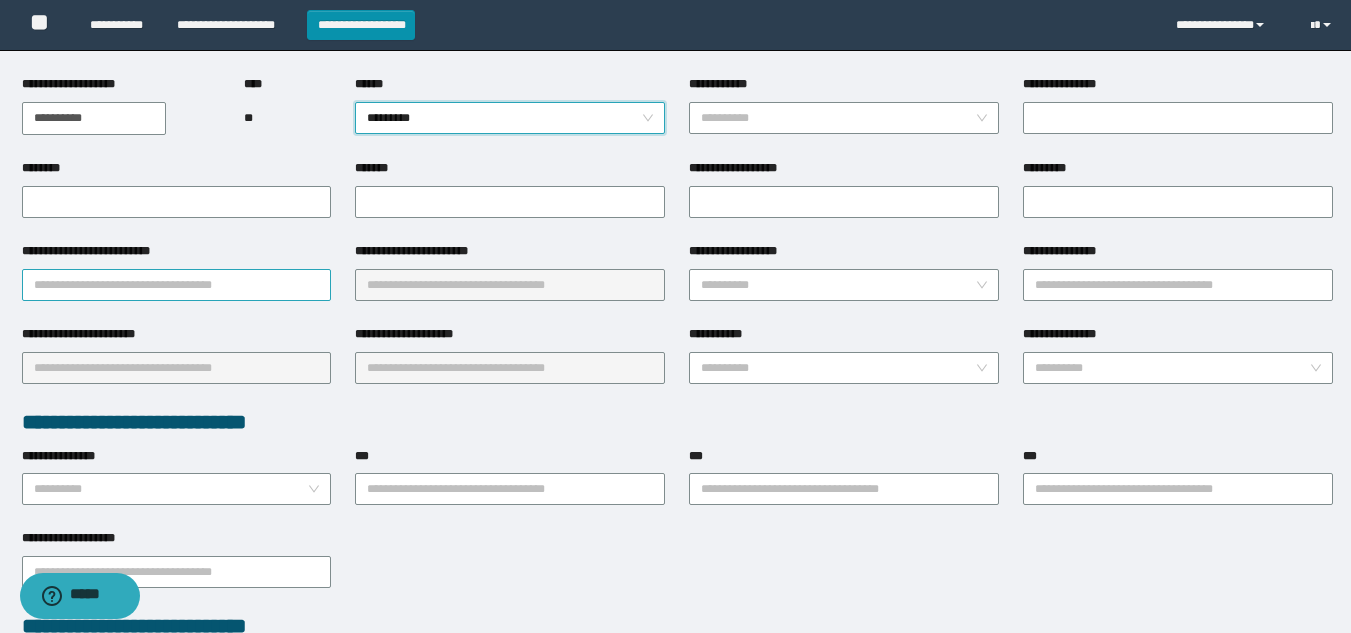 click on "**********" at bounding box center (177, 285) 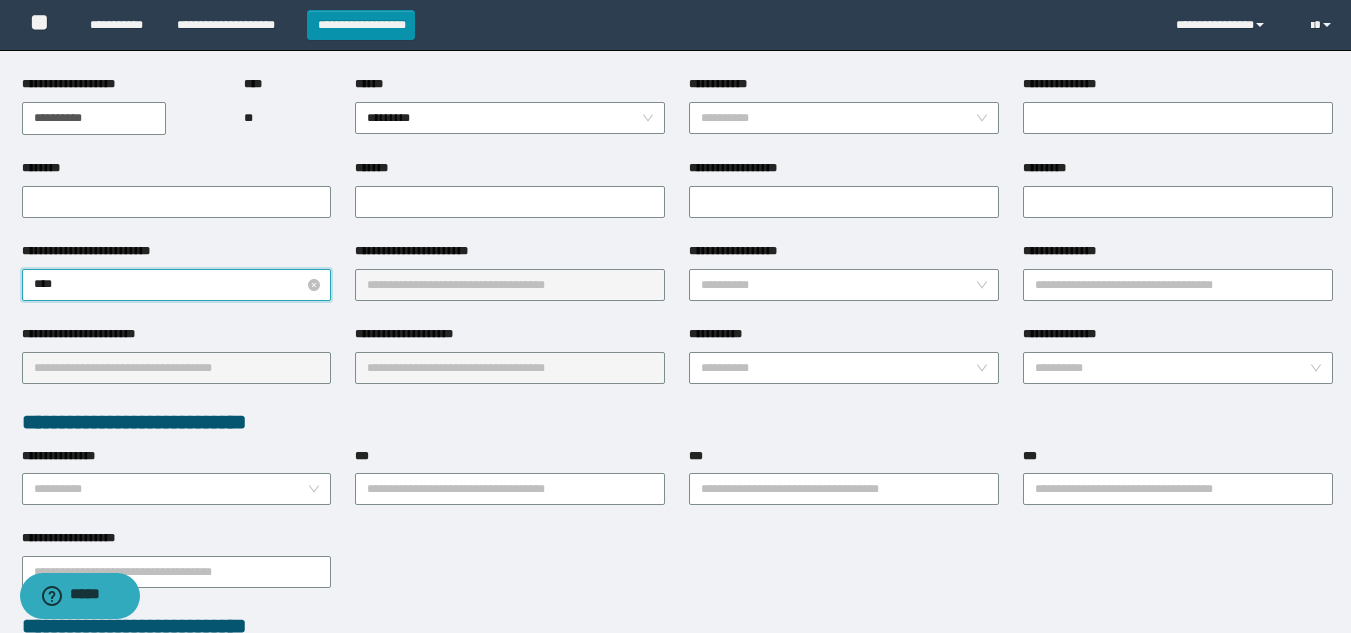 type on "*****" 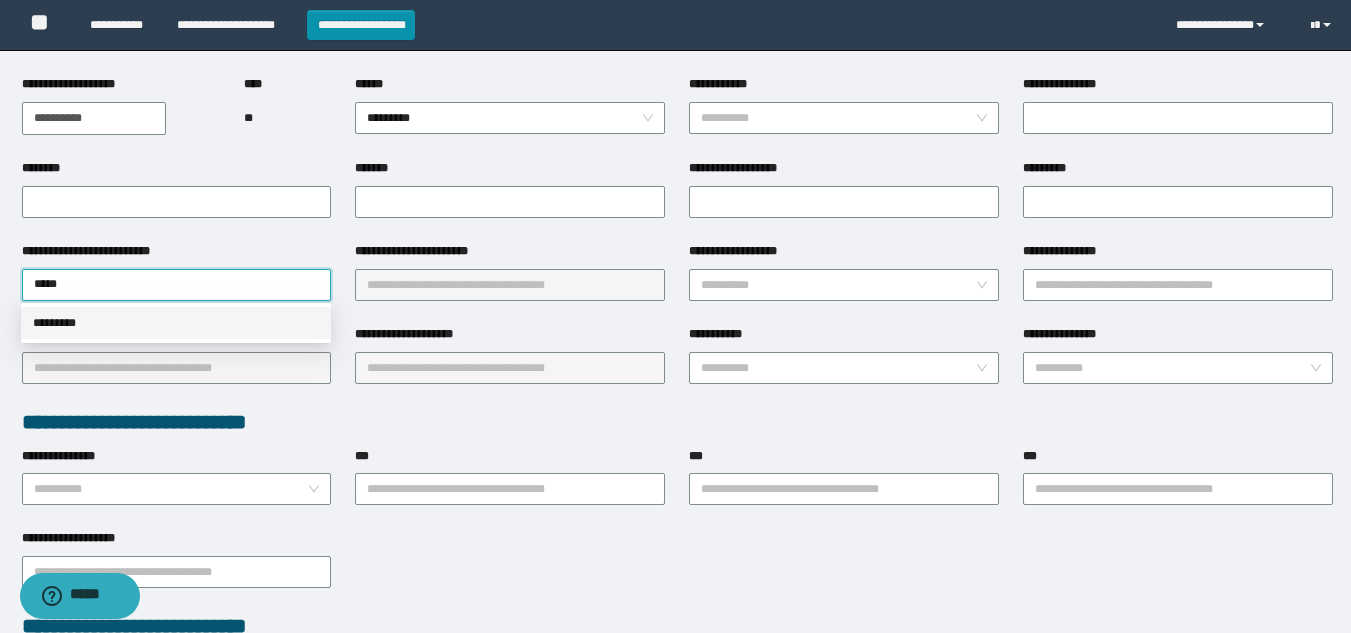 click on "*********" at bounding box center [176, 323] 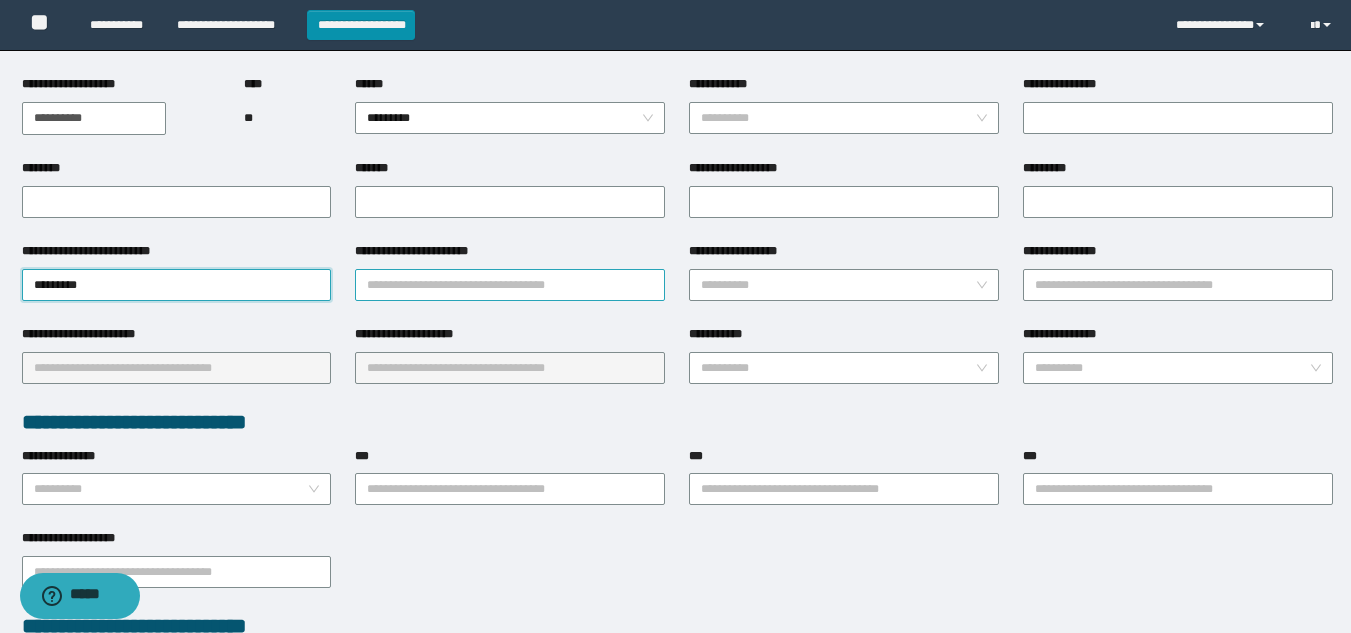 click on "**********" at bounding box center (510, 285) 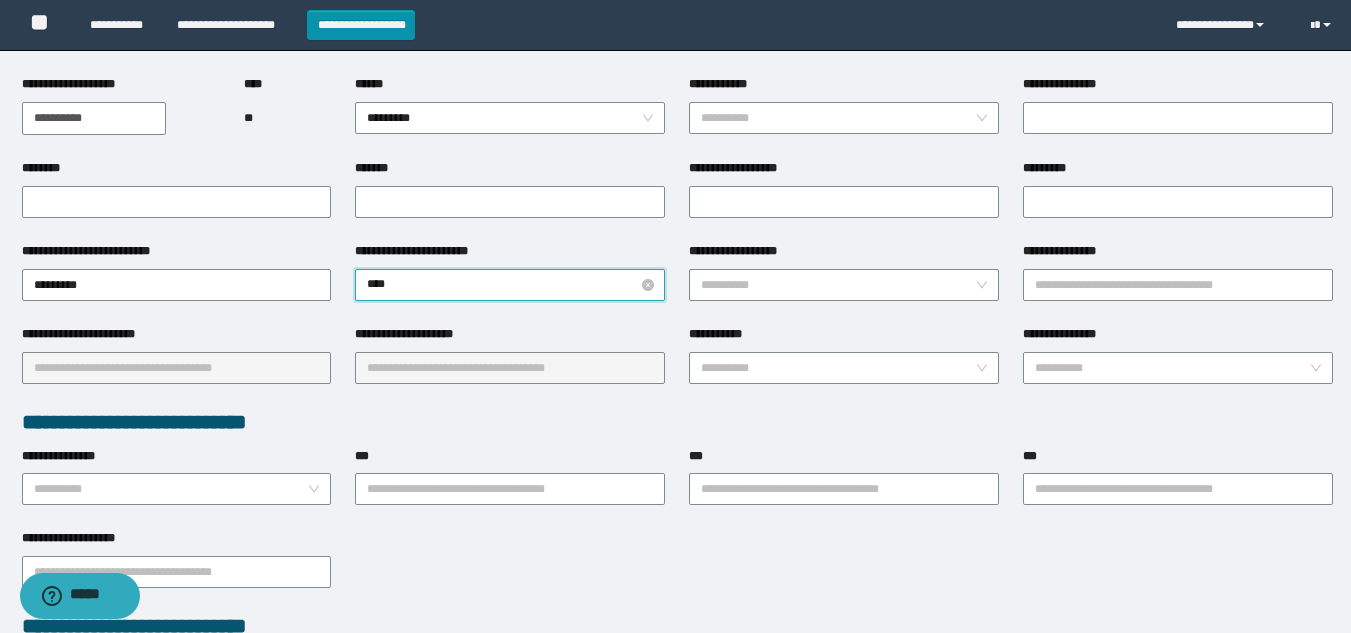 type on "*****" 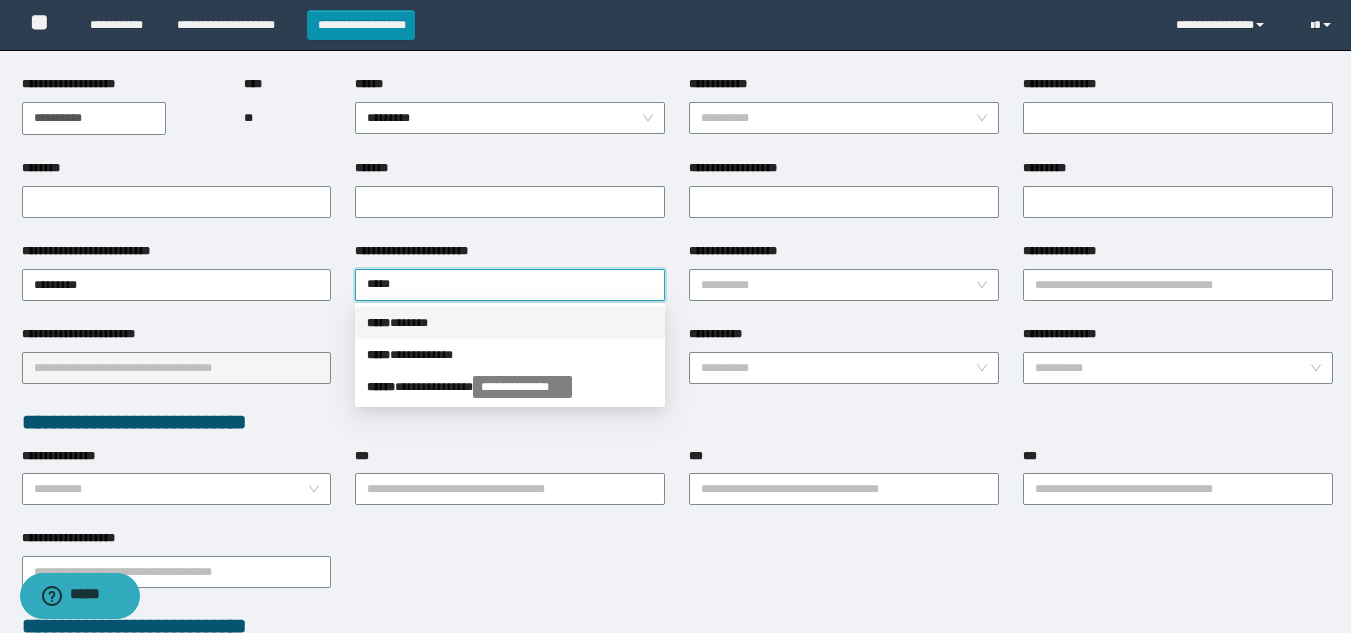 click on "*****" at bounding box center (378, 323) 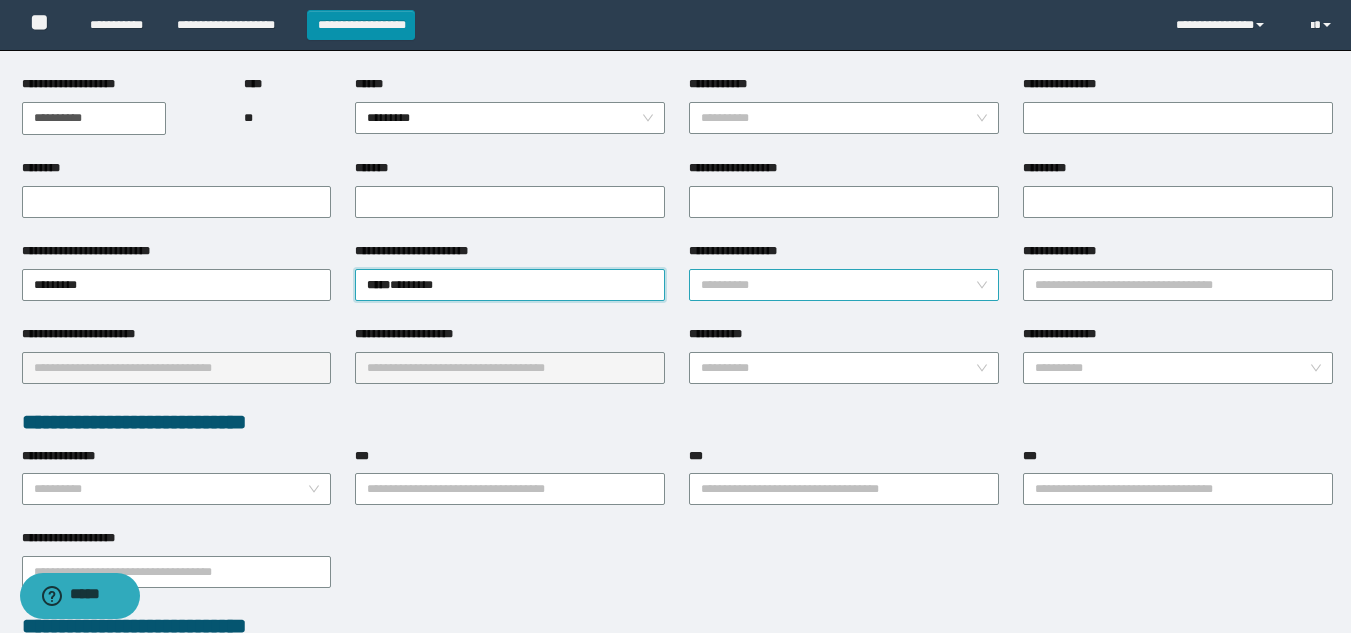 click on "**********" at bounding box center (838, 285) 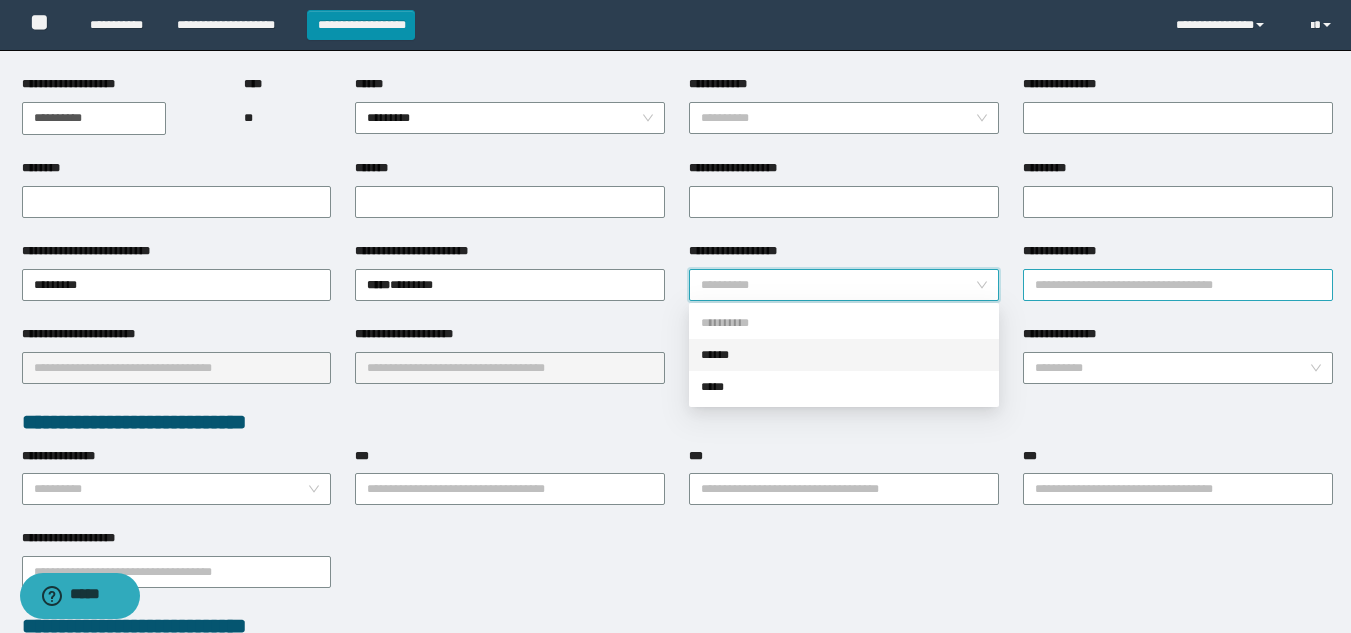 drag, startPoint x: 744, startPoint y: 358, endPoint x: 1106, endPoint y: 283, distance: 369.6877 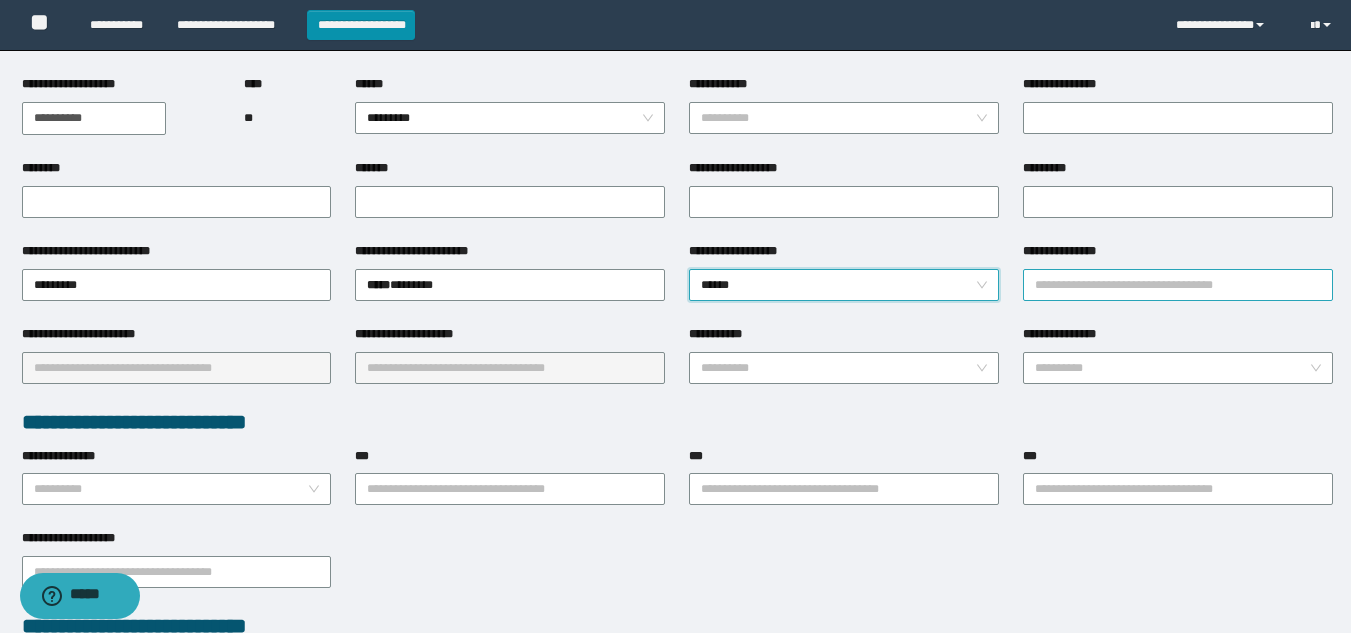 click on "**********" at bounding box center (1178, 285) 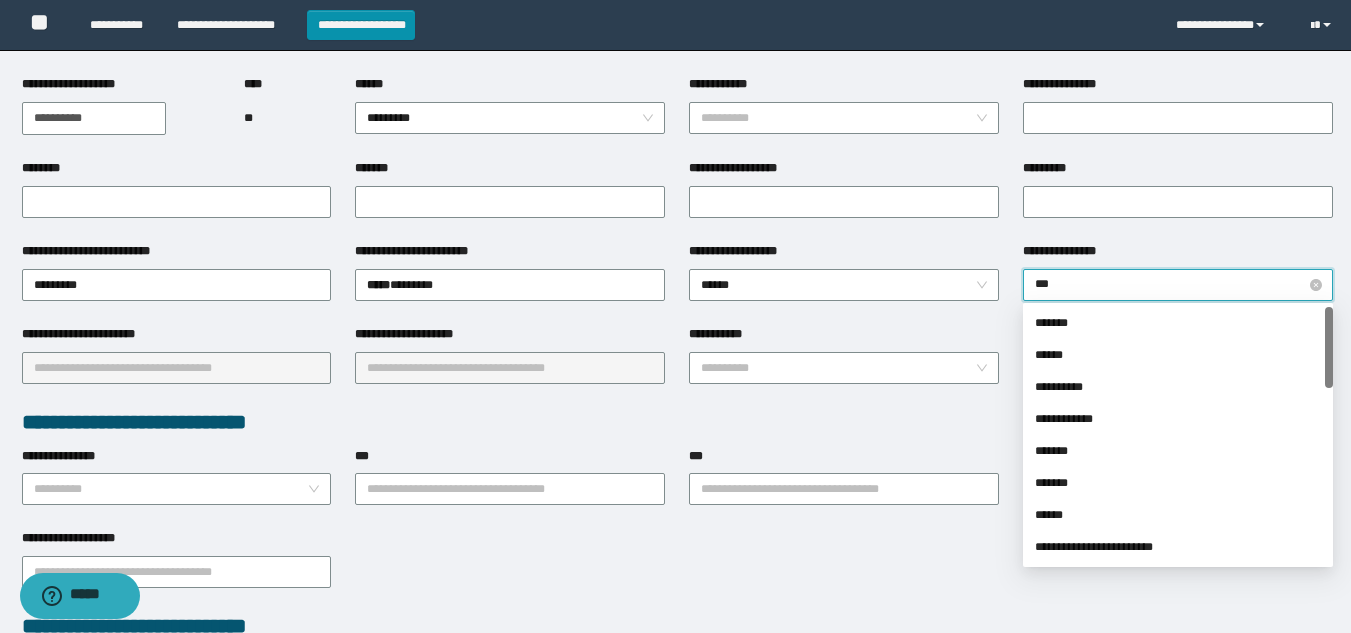 type on "****" 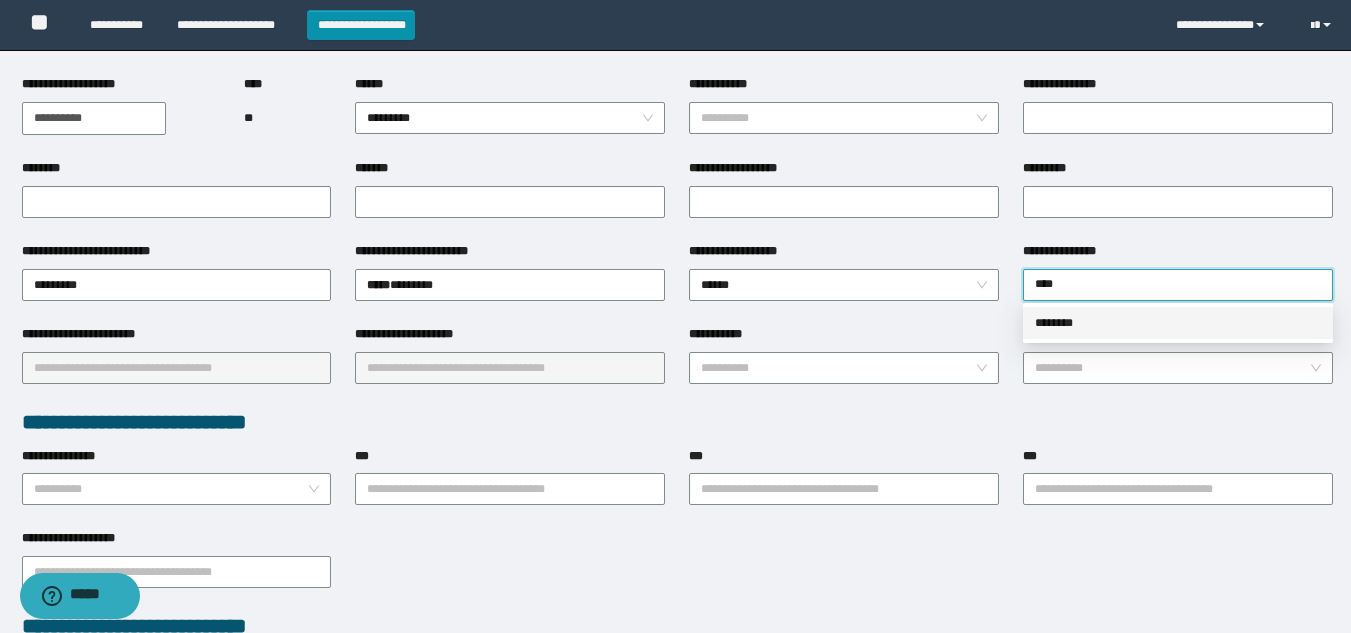 click on "********" at bounding box center [1178, 323] 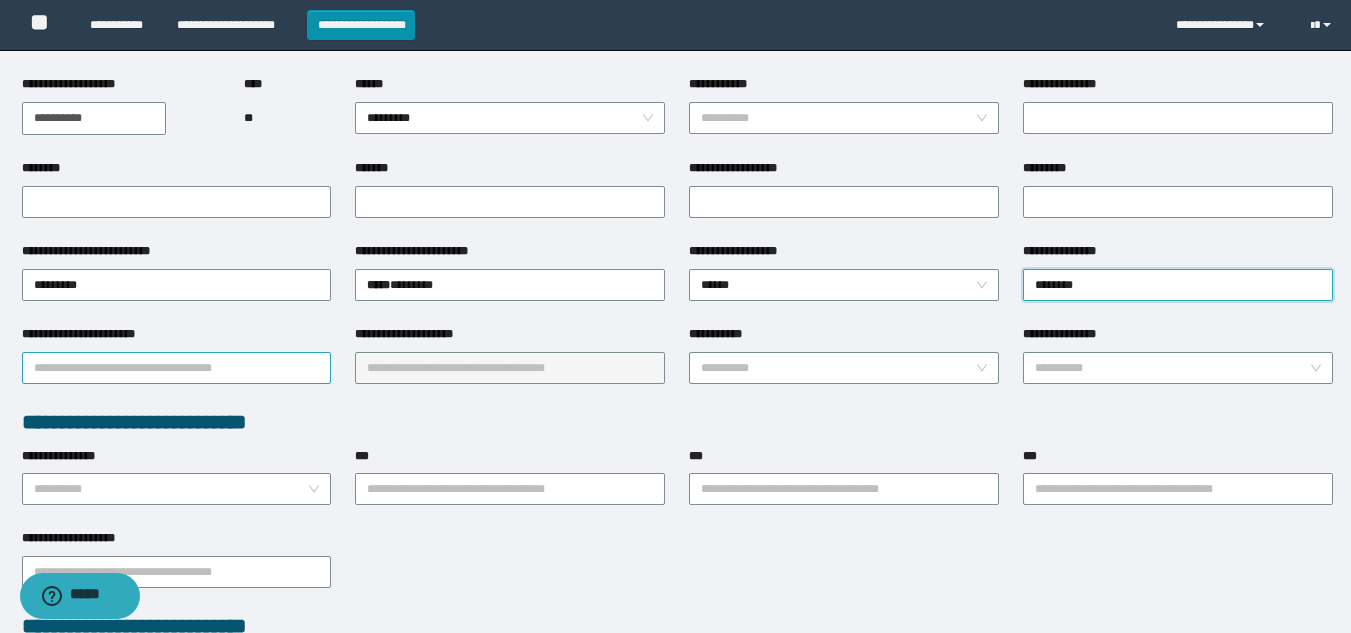 click on "**********" at bounding box center [177, 368] 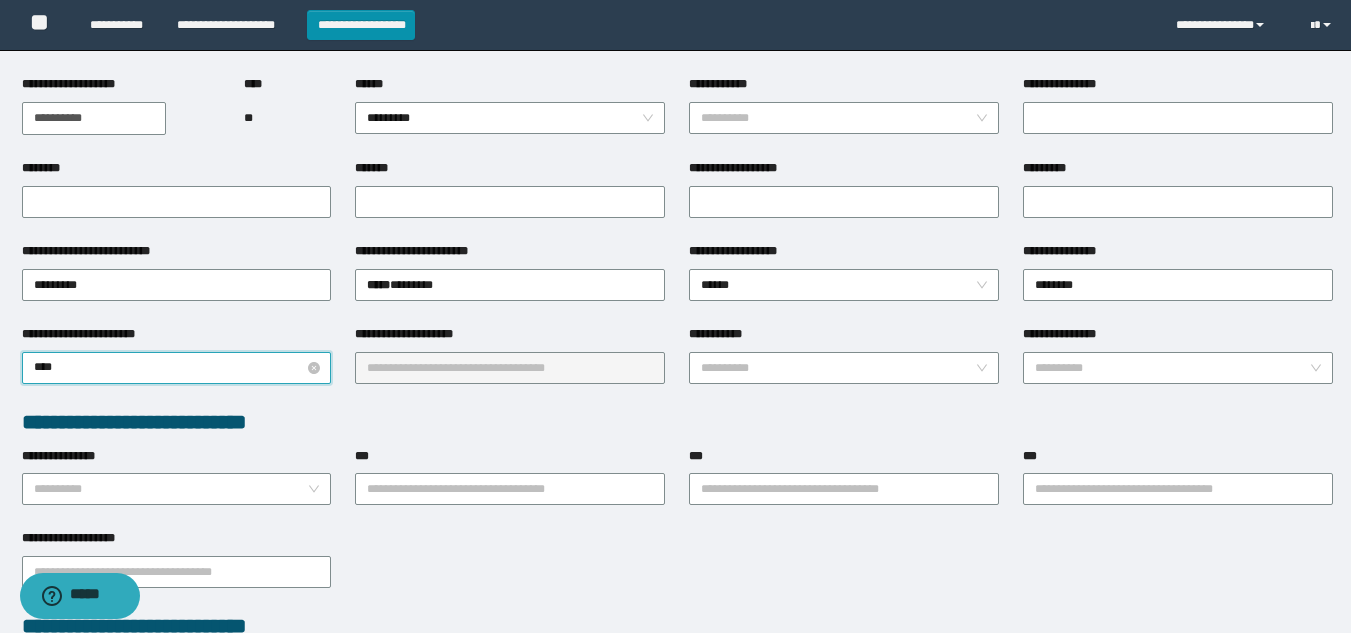 type on "*****" 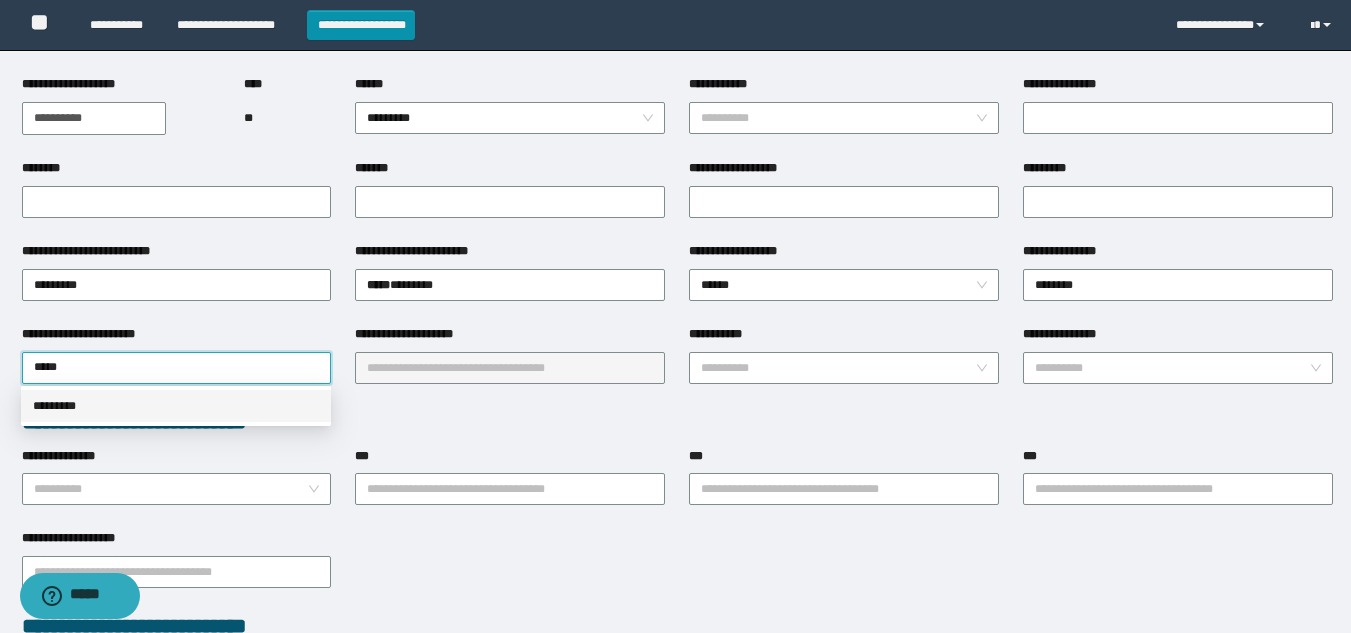 drag, startPoint x: 74, startPoint y: 413, endPoint x: 425, endPoint y: 364, distance: 354.40372 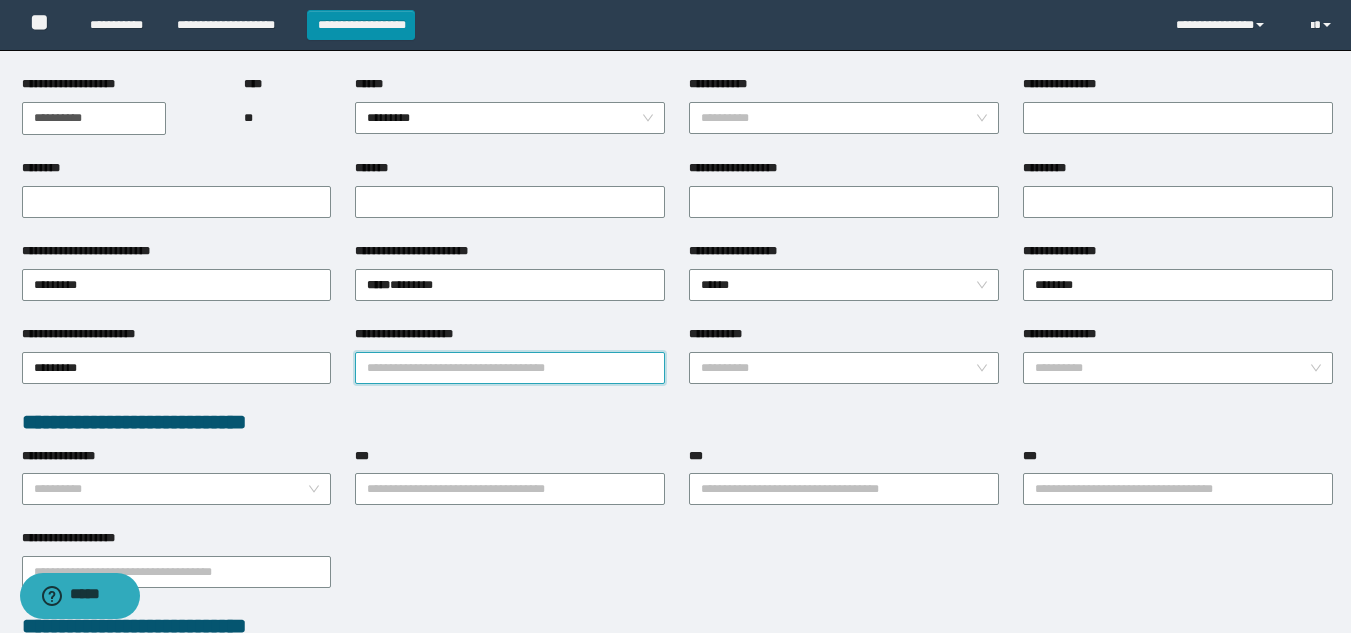 click on "**********" at bounding box center [510, 368] 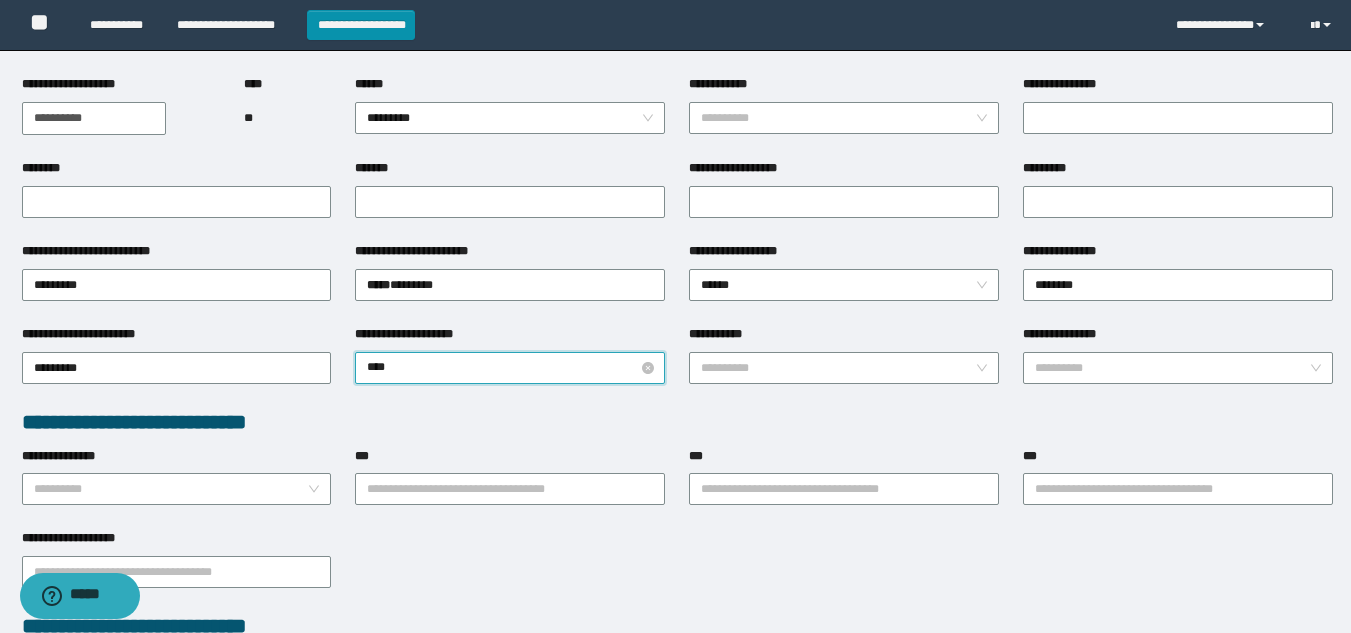 type on "*****" 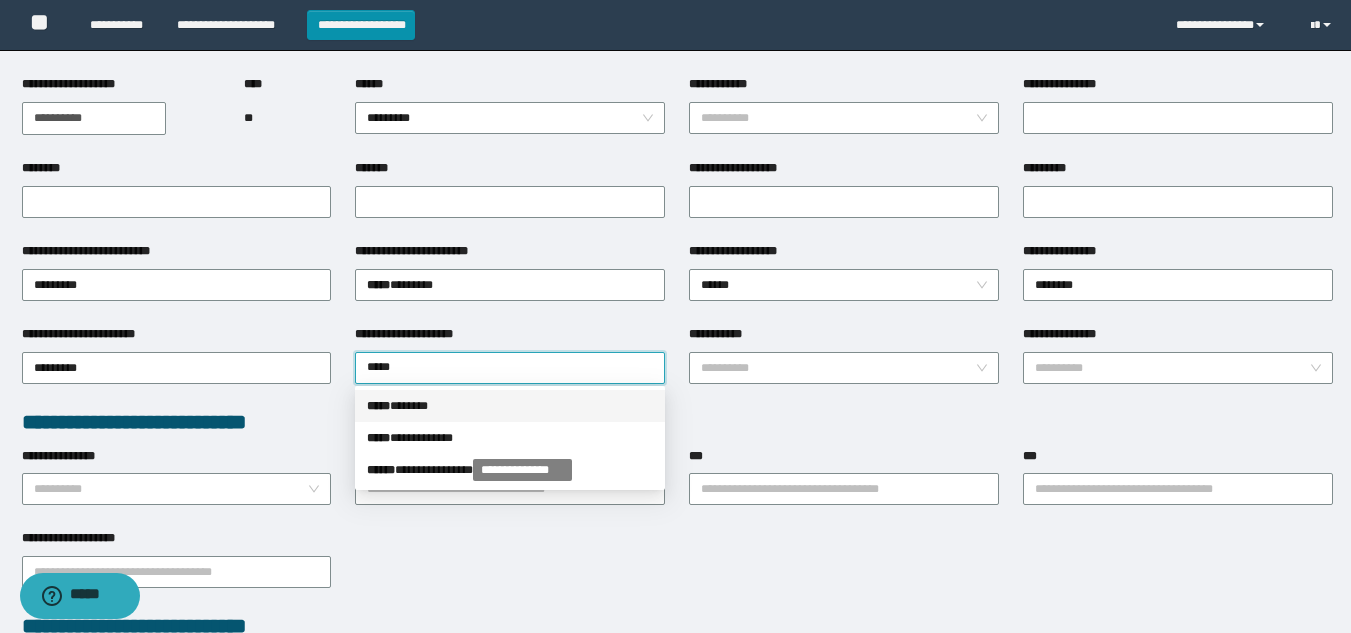 click on "*****" at bounding box center (378, 406) 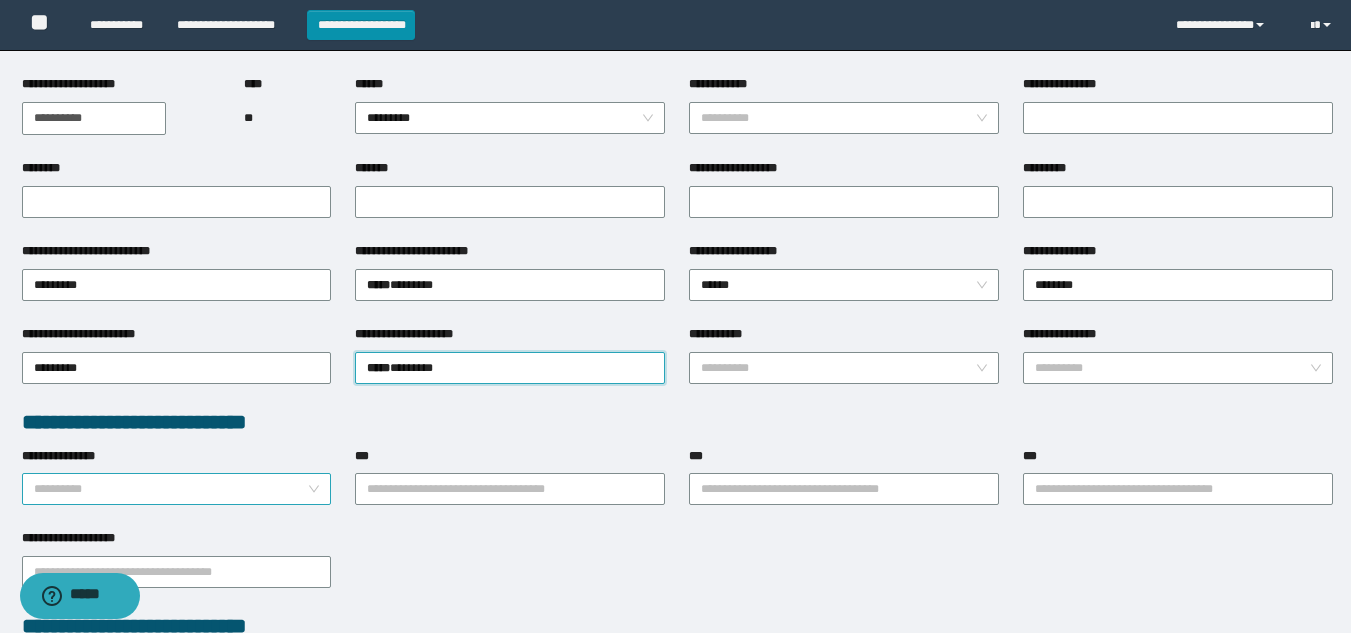 click on "**********" at bounding box center (171, 489) 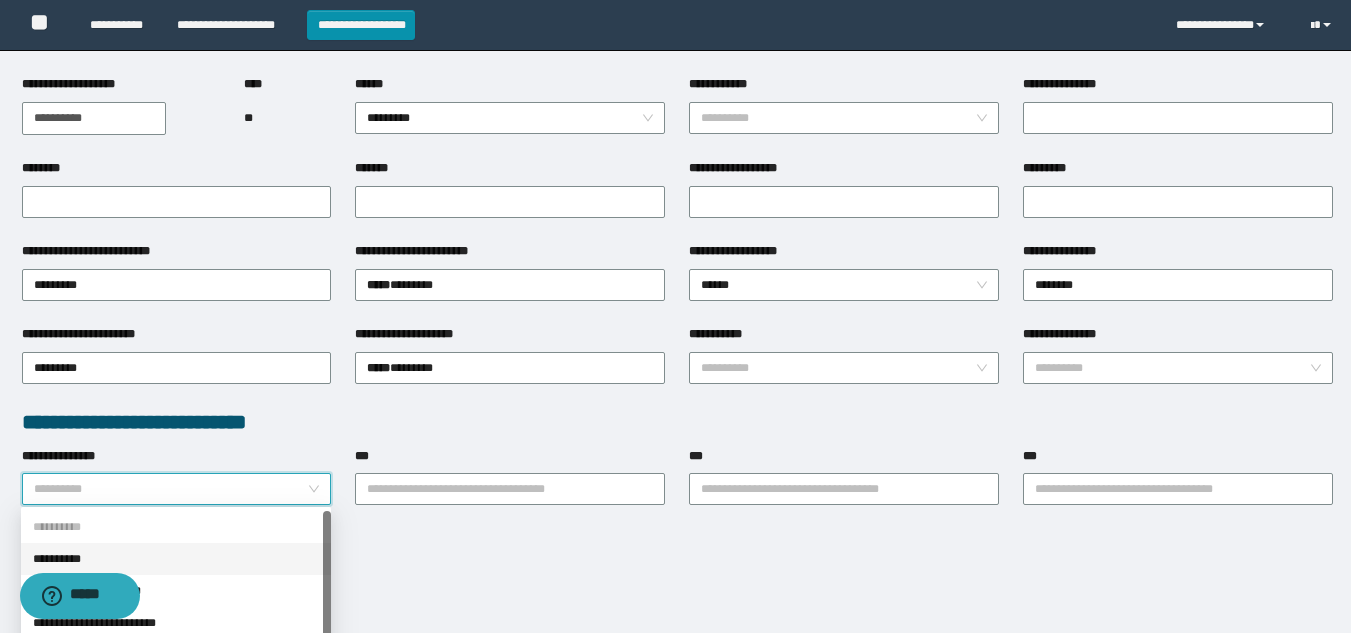 scroll, scrollTop: 400, scrollLeft: 0, axis: vertical 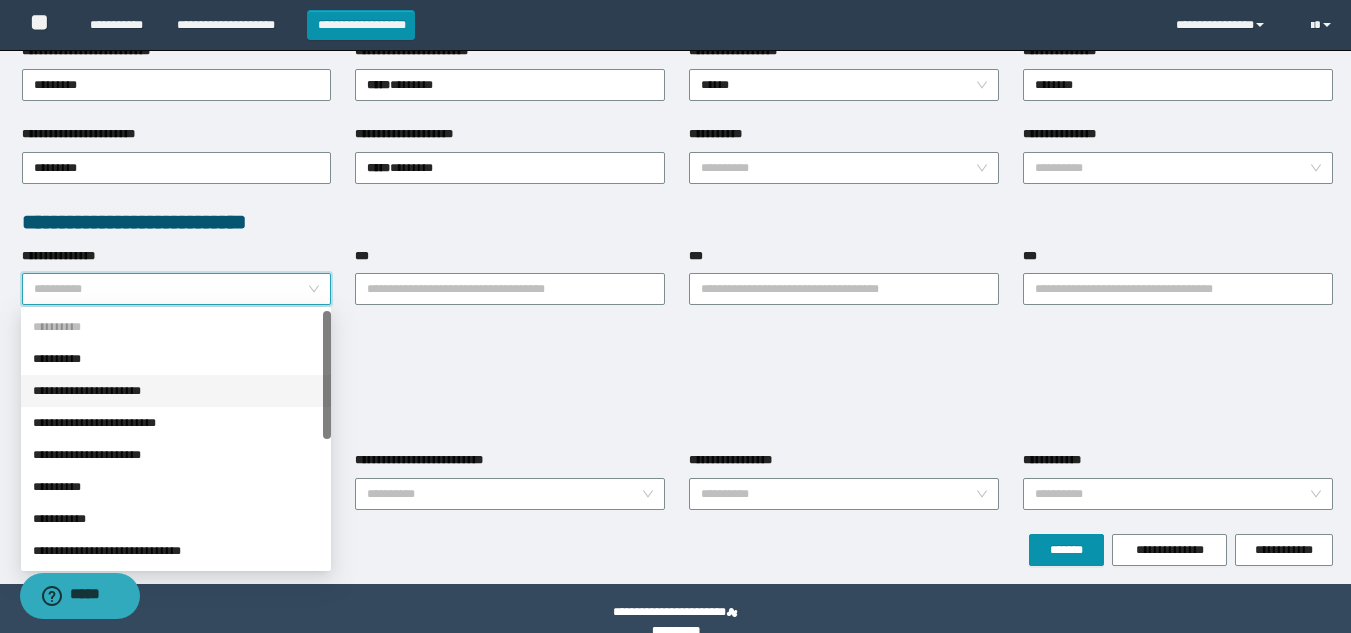 click on "**********" at bounding box center (176, 391) 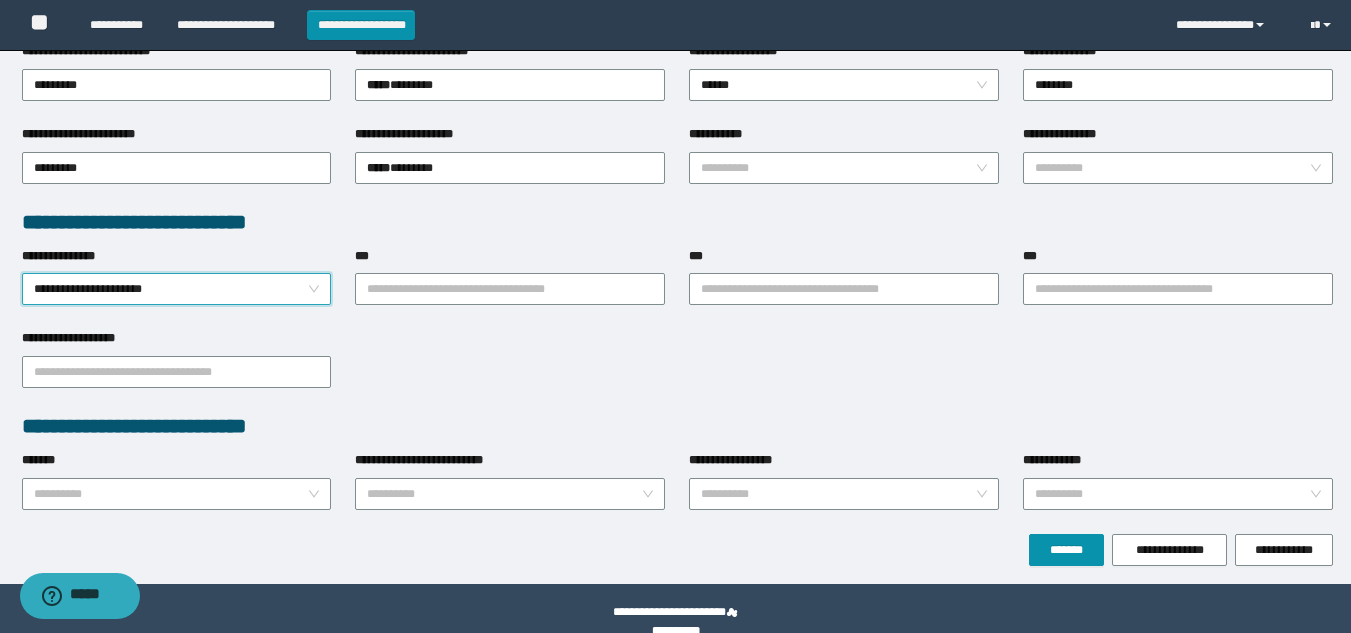 scroll, scrollTop: 428, scrollLeft: 0, axis: vertical 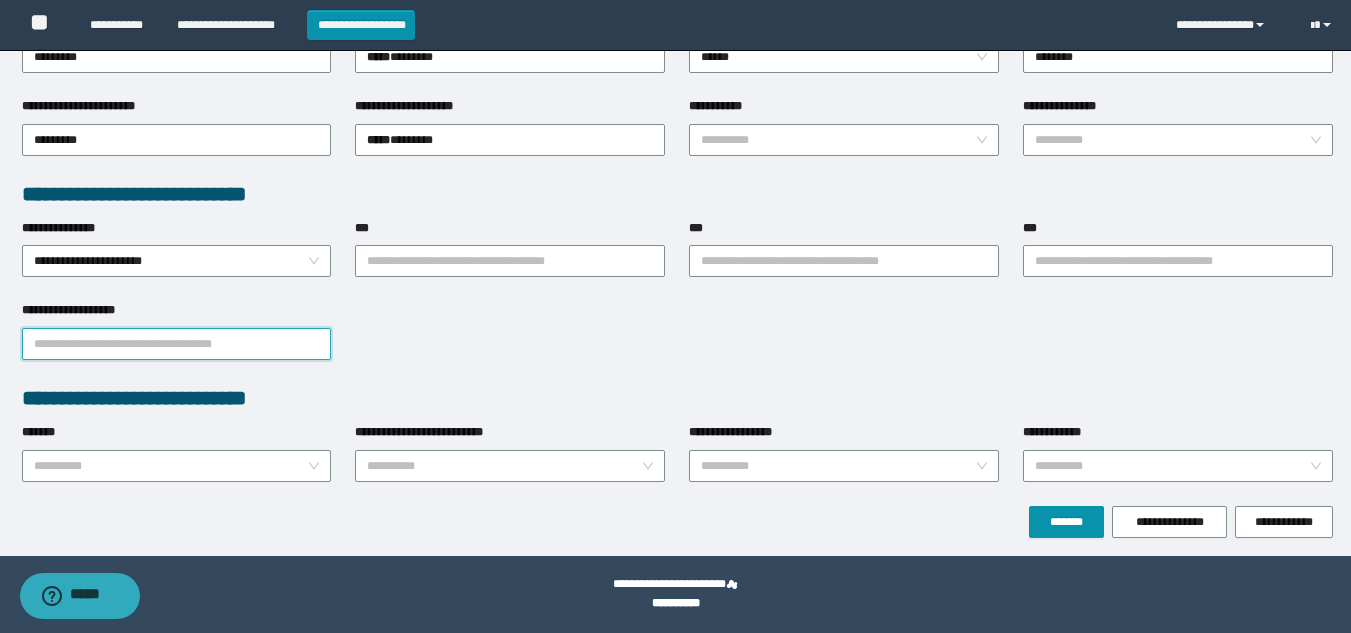 click on "**********" at bounding box center (177, 344) 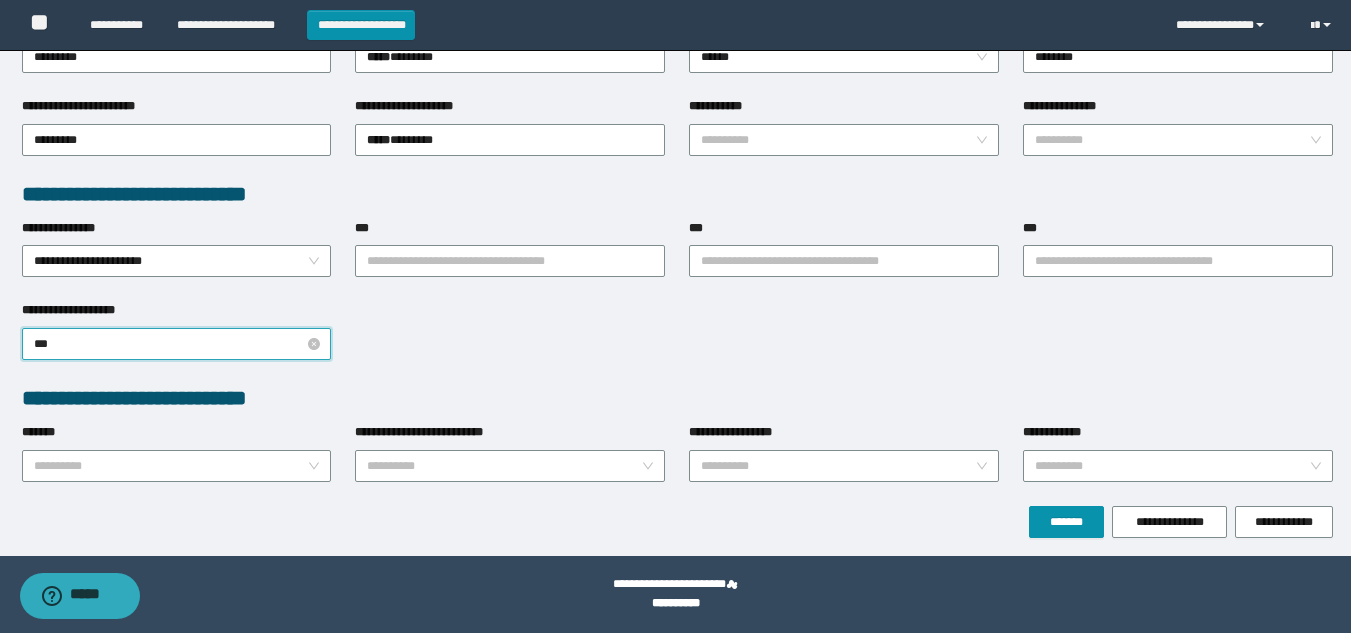 type on "****" 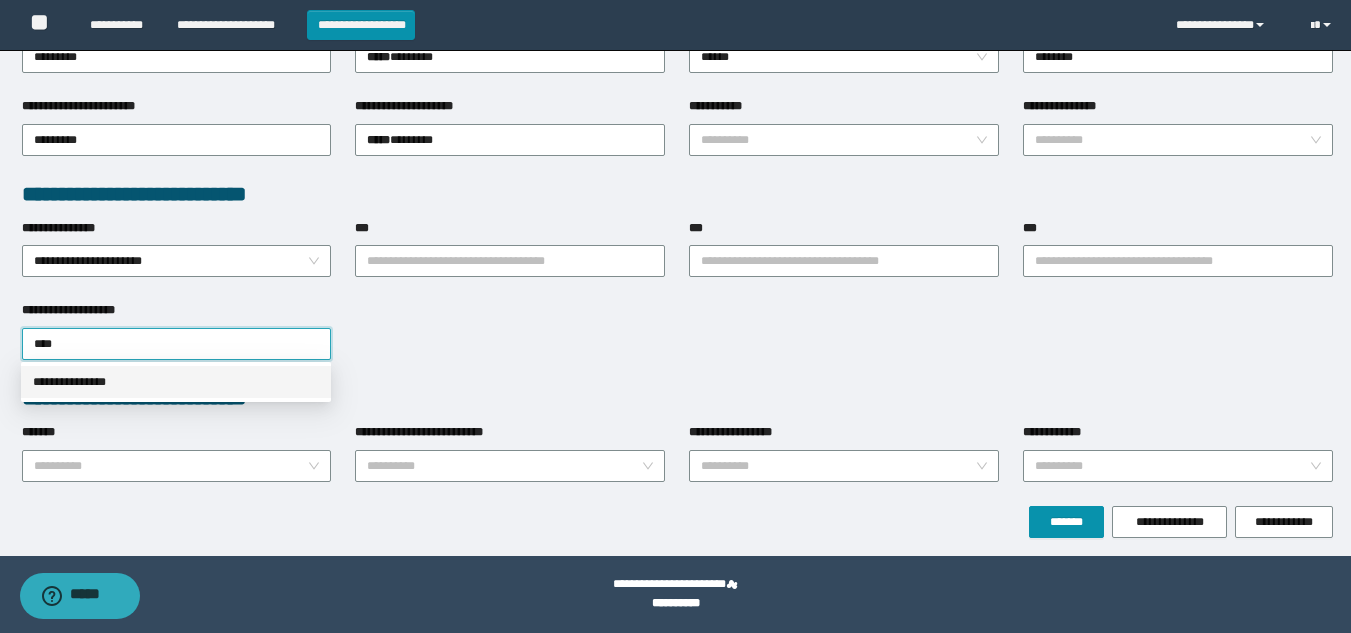 click on "**********" at bounding box center [176, 382] 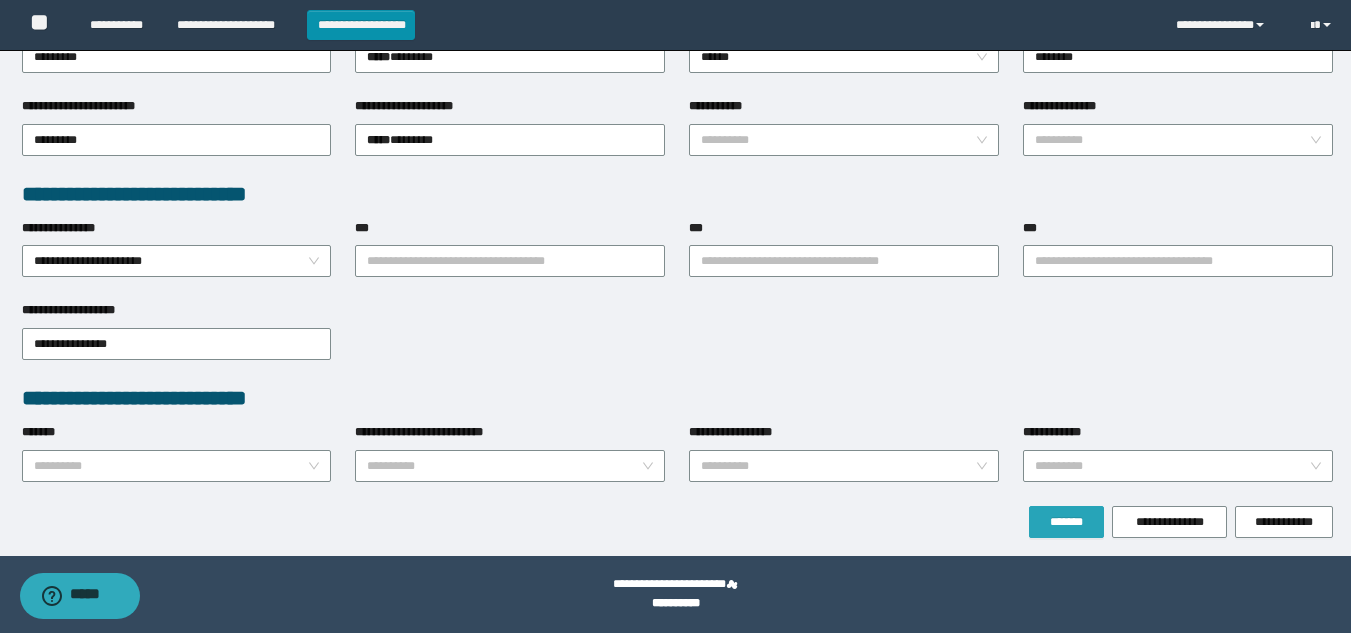 click on "*******" at bounding box center (1066, 522) 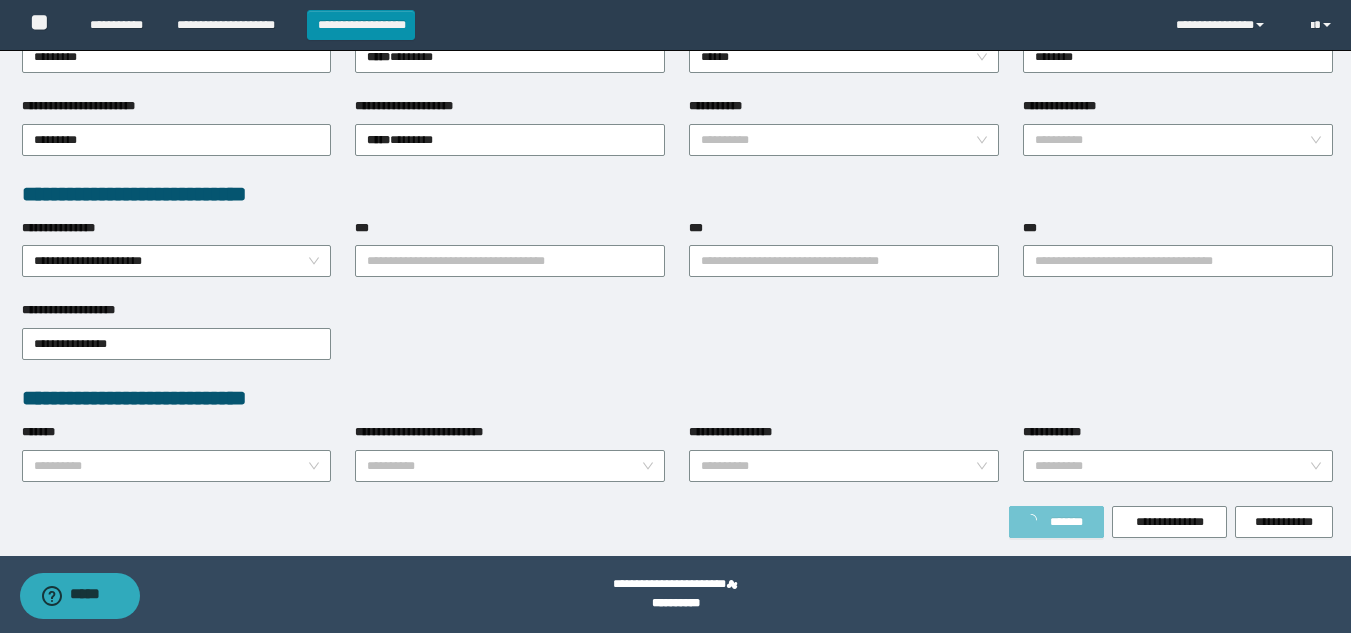 scroll, scrollTop: 481, scrollLeft: 0, axis: vertical 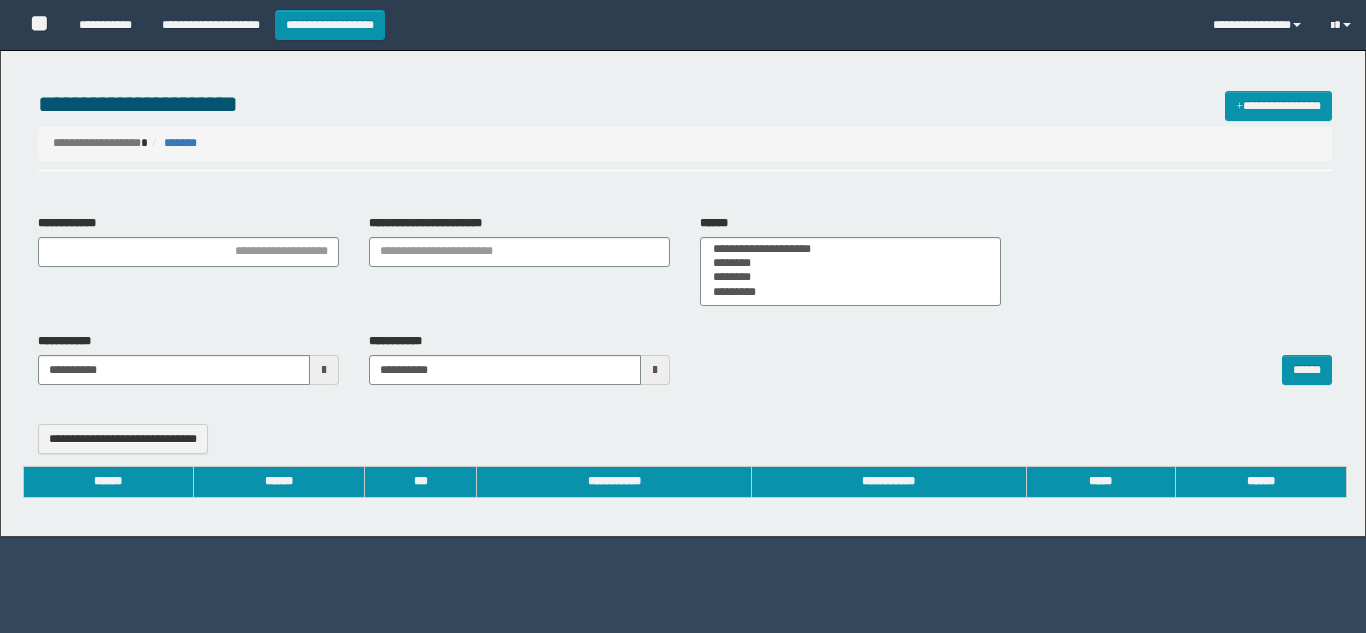 select 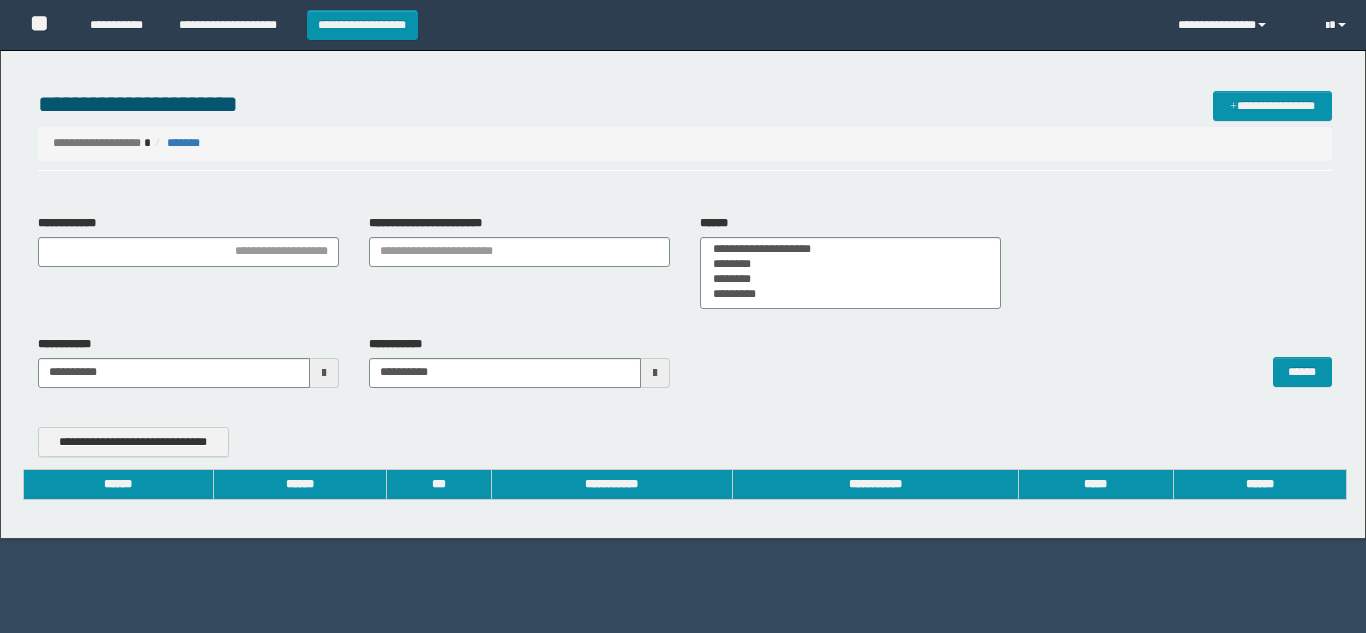 scroll, scrollTop: 0, scrollLeft: 0, axis: both 